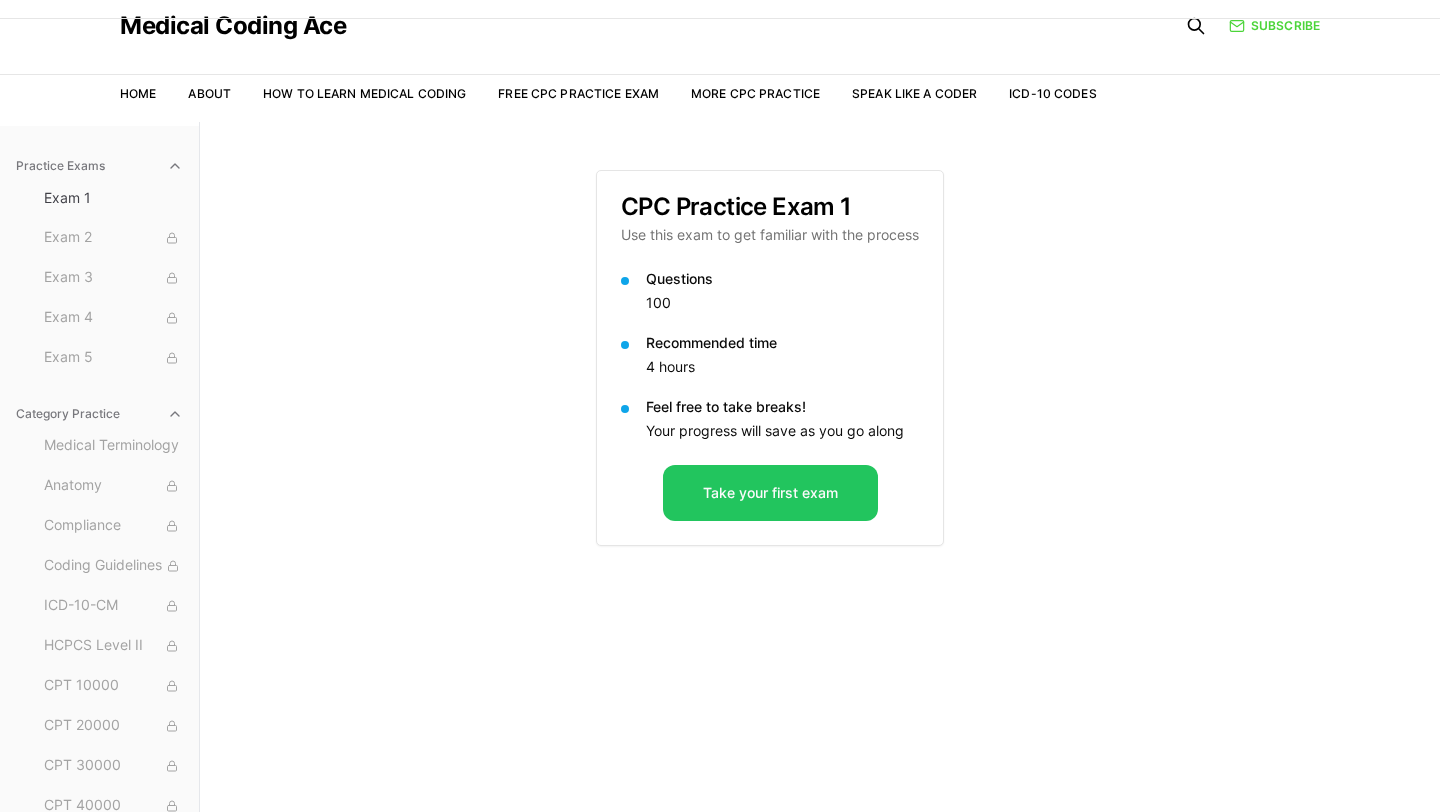 scroll, scrollTop: 0, scrollLeft: 0, axis: both 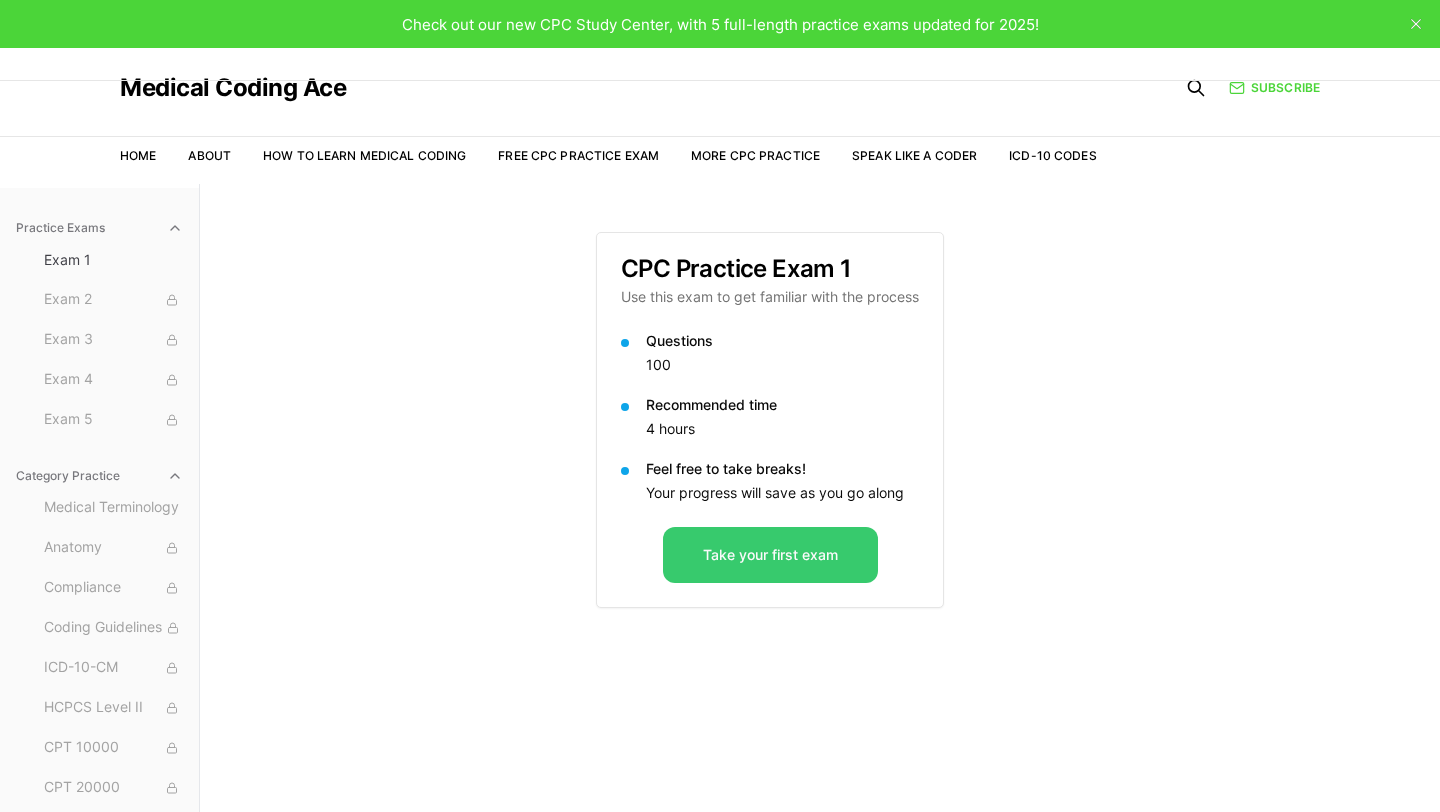 click on "Take your first exam" at bounding box center (770, 555) 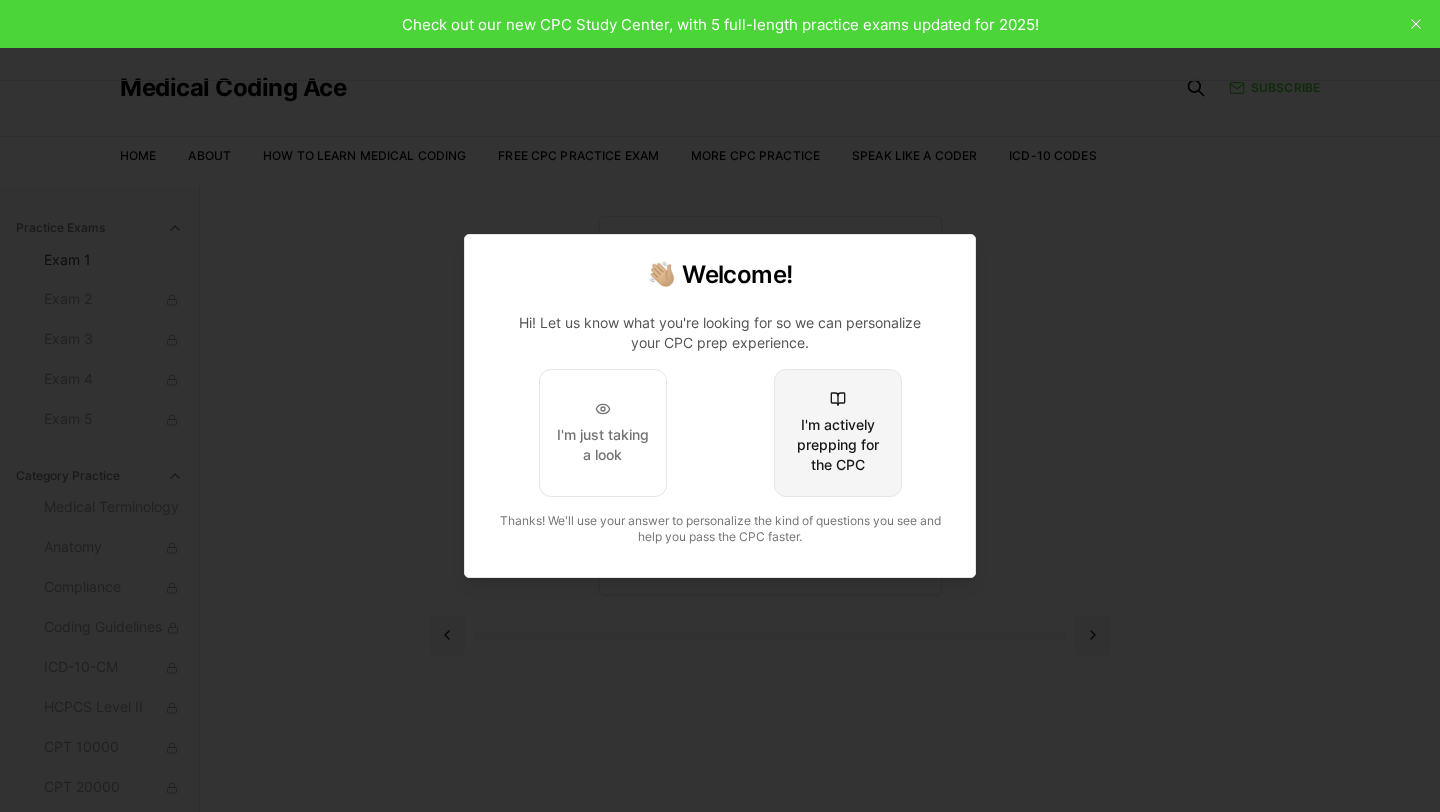 click on "I'm actively prepping for the CPC" at bounding box center (838, 433) 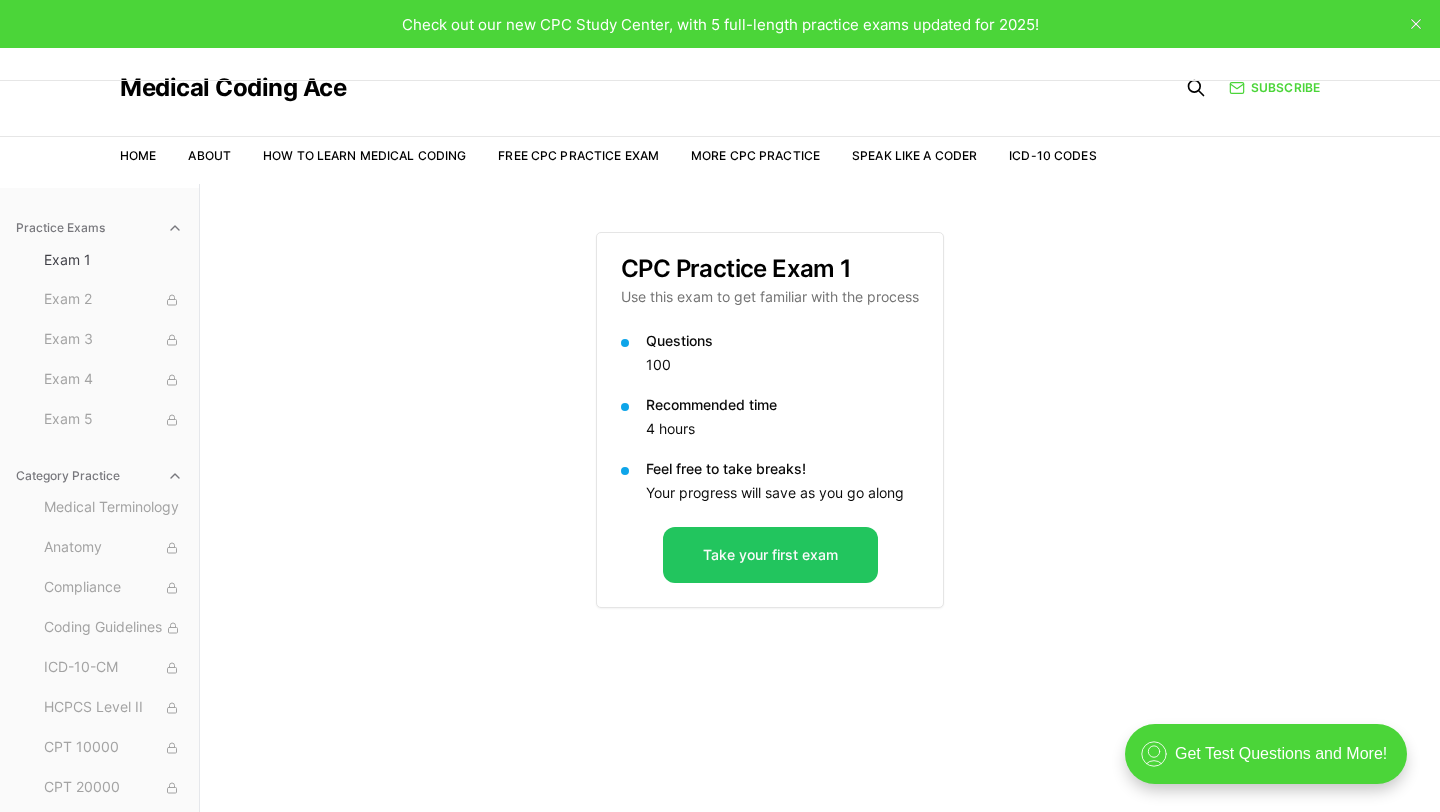 scroll, scrollTop: 0, scrollLeft: 0, axis: both 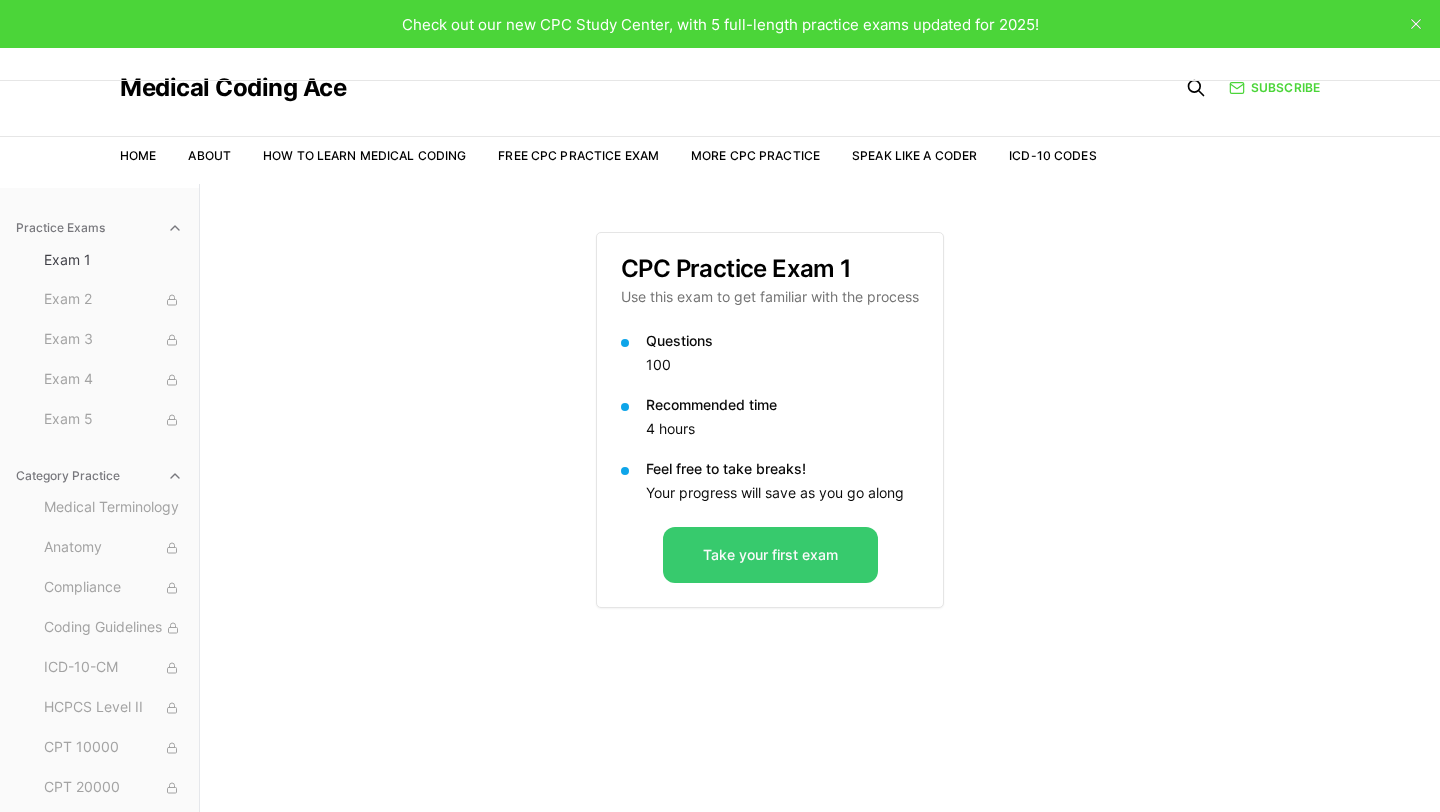 click on "Take your first exam" at bounding box center (770, 555) 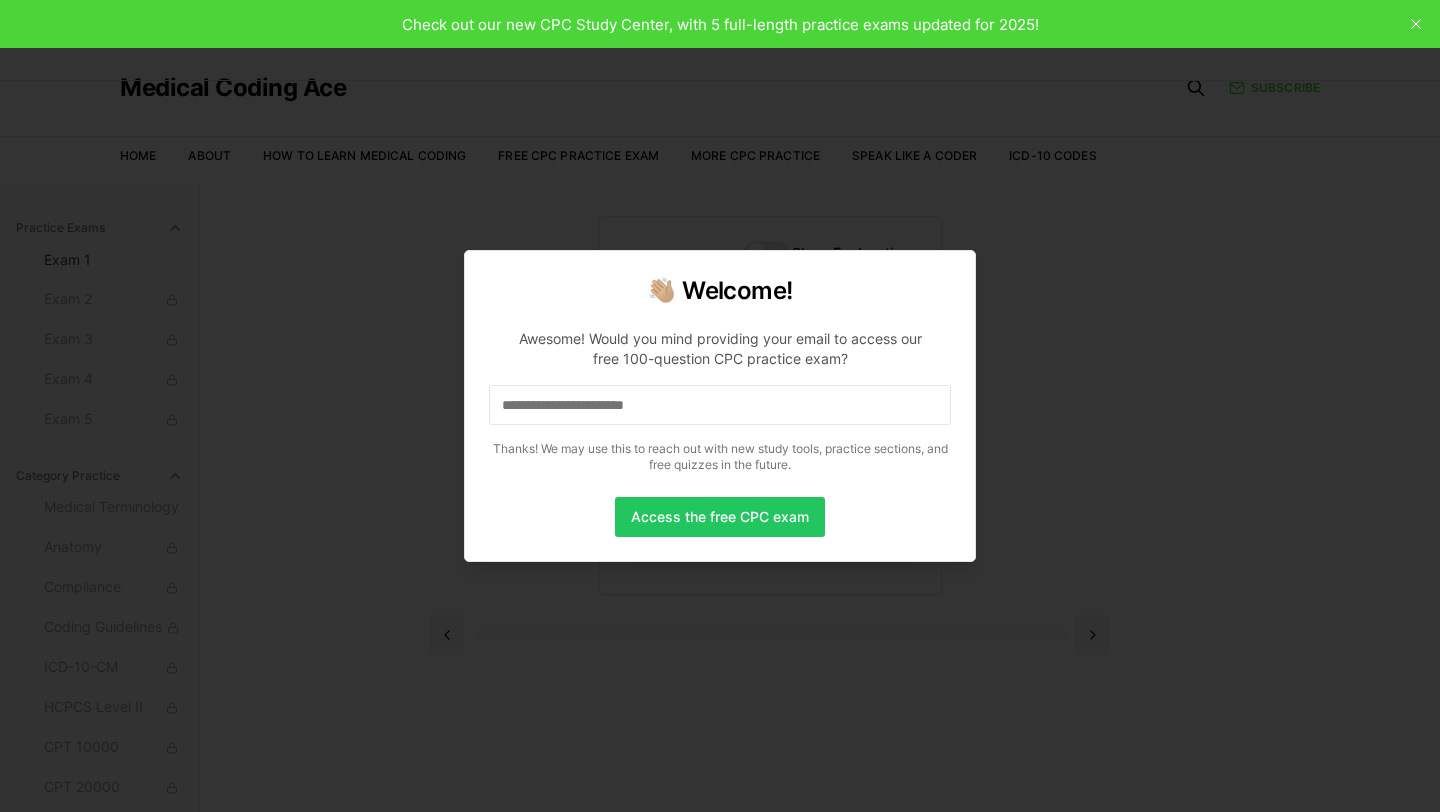 click at bounding box center (720, 405) 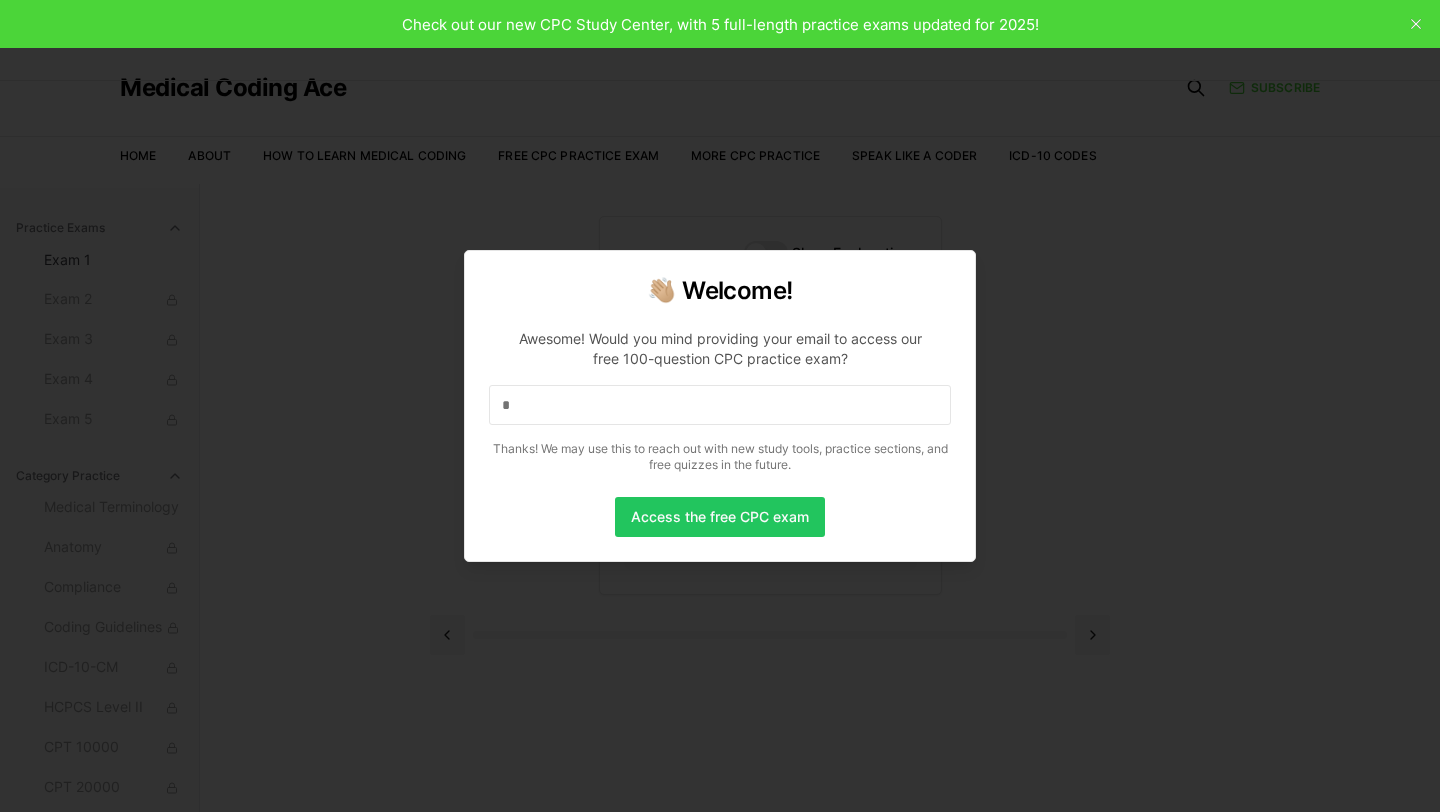 click on "*" at bounding box center [720, 405] 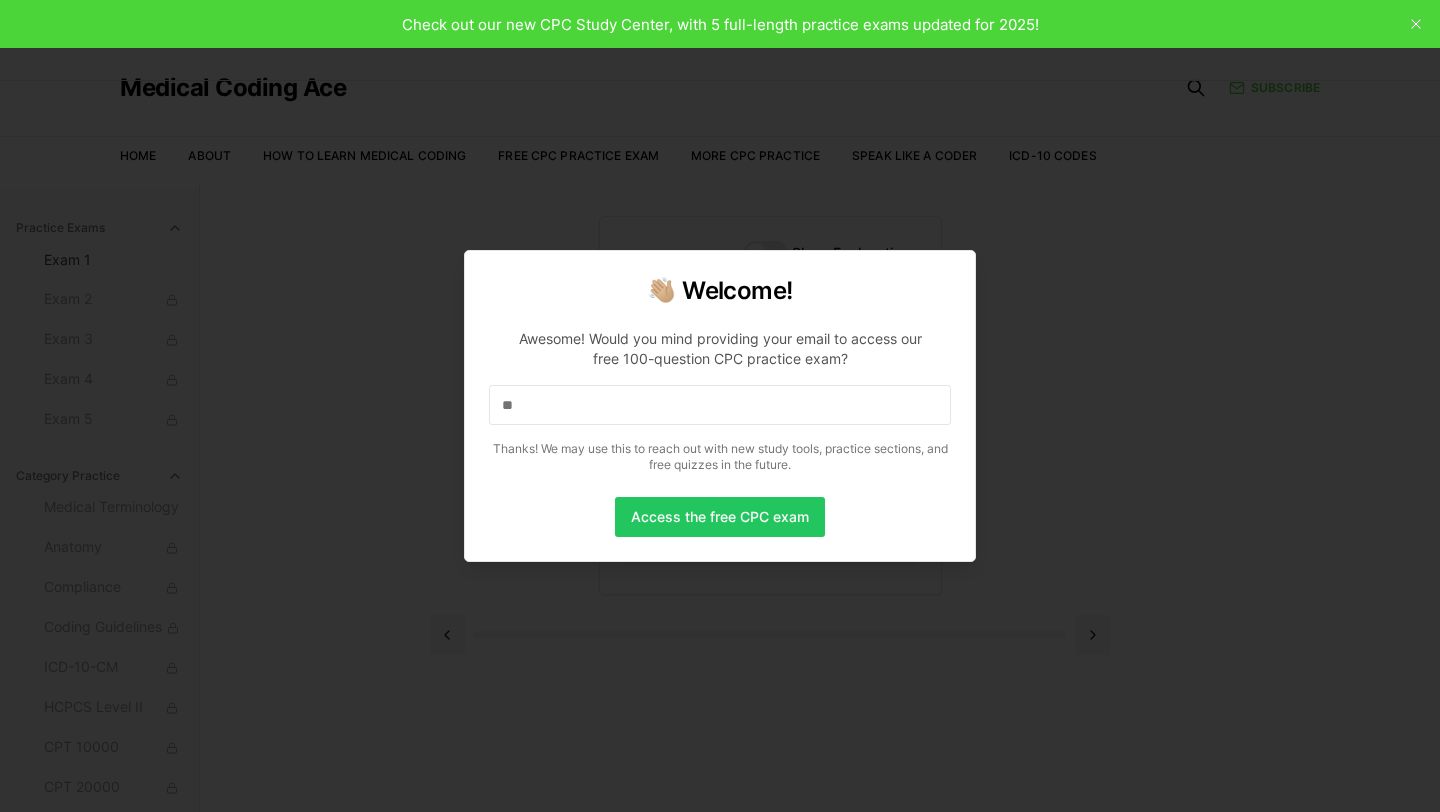 click on "**" at bounding box center [720, 405] 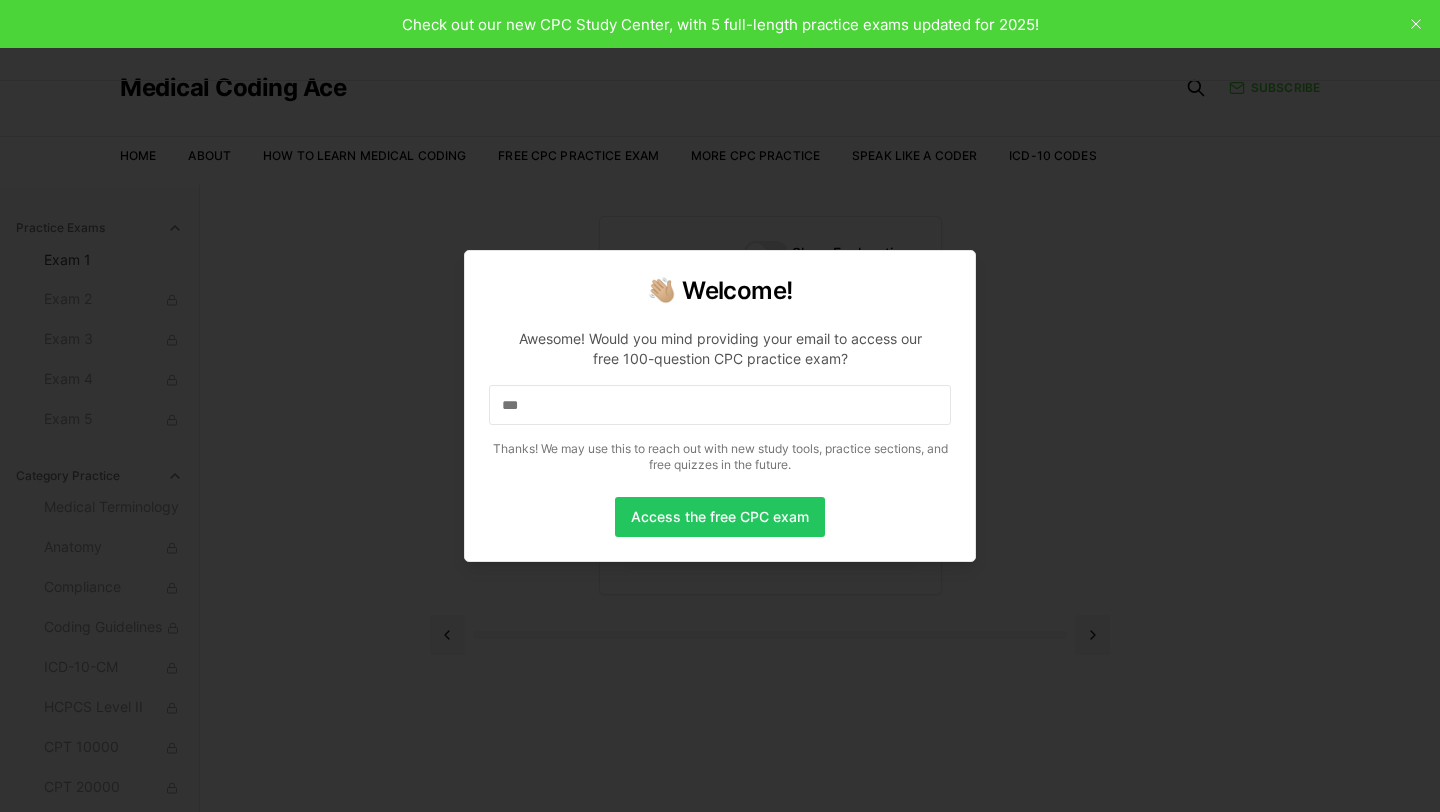 click on "***" at bounding box center [720, 405] 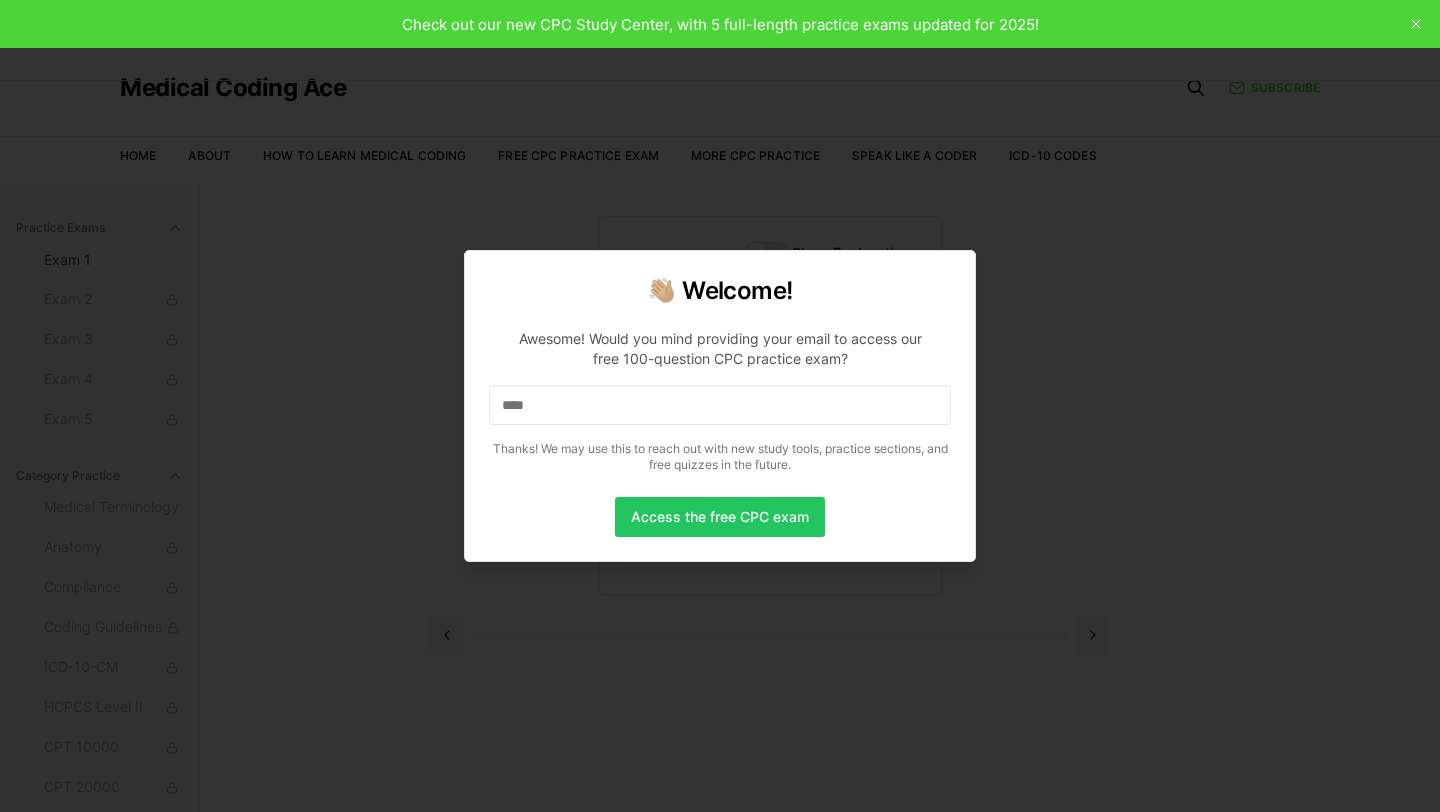 click on "****" at bounding box center (720, 405) 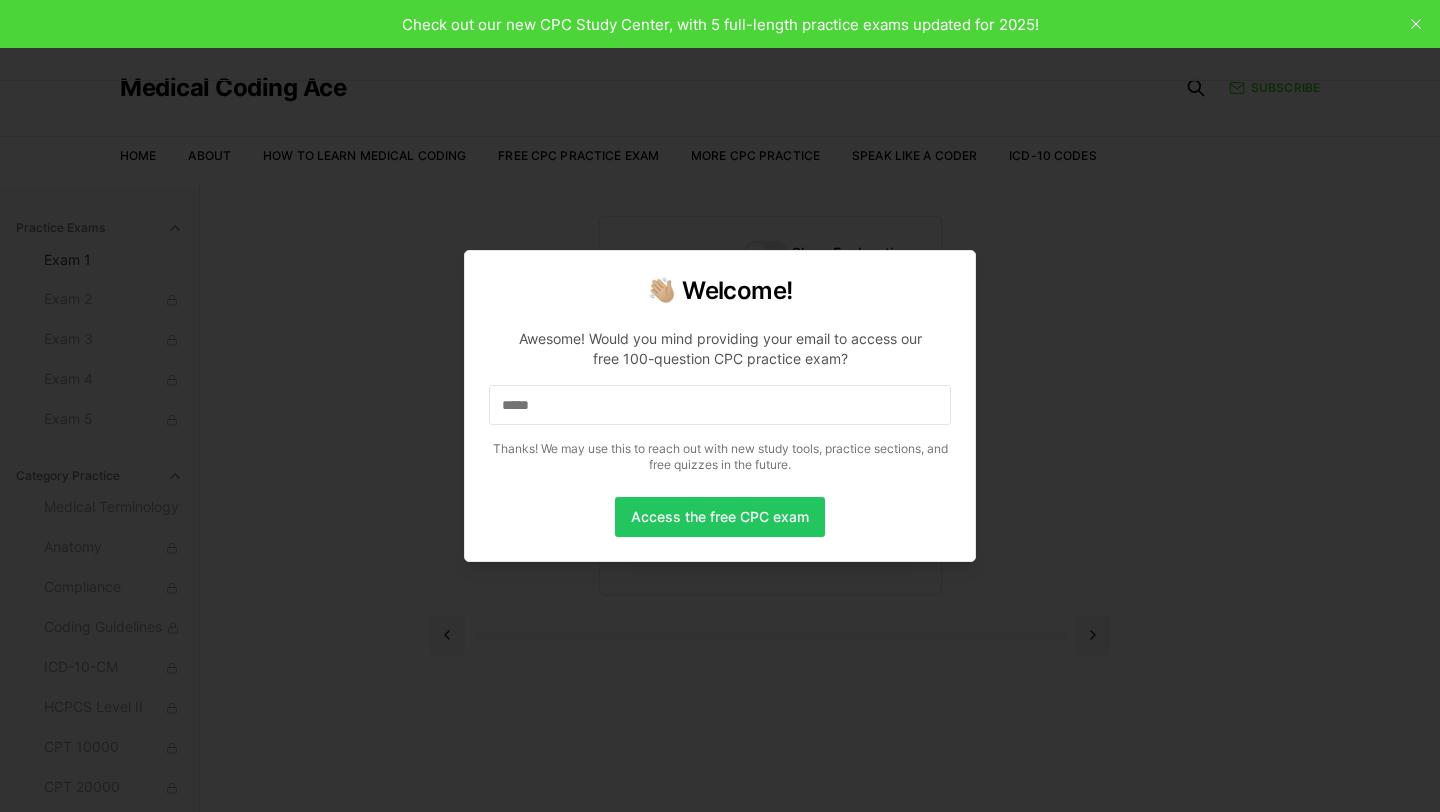 click on "*****" at bounding box center [720, 405] 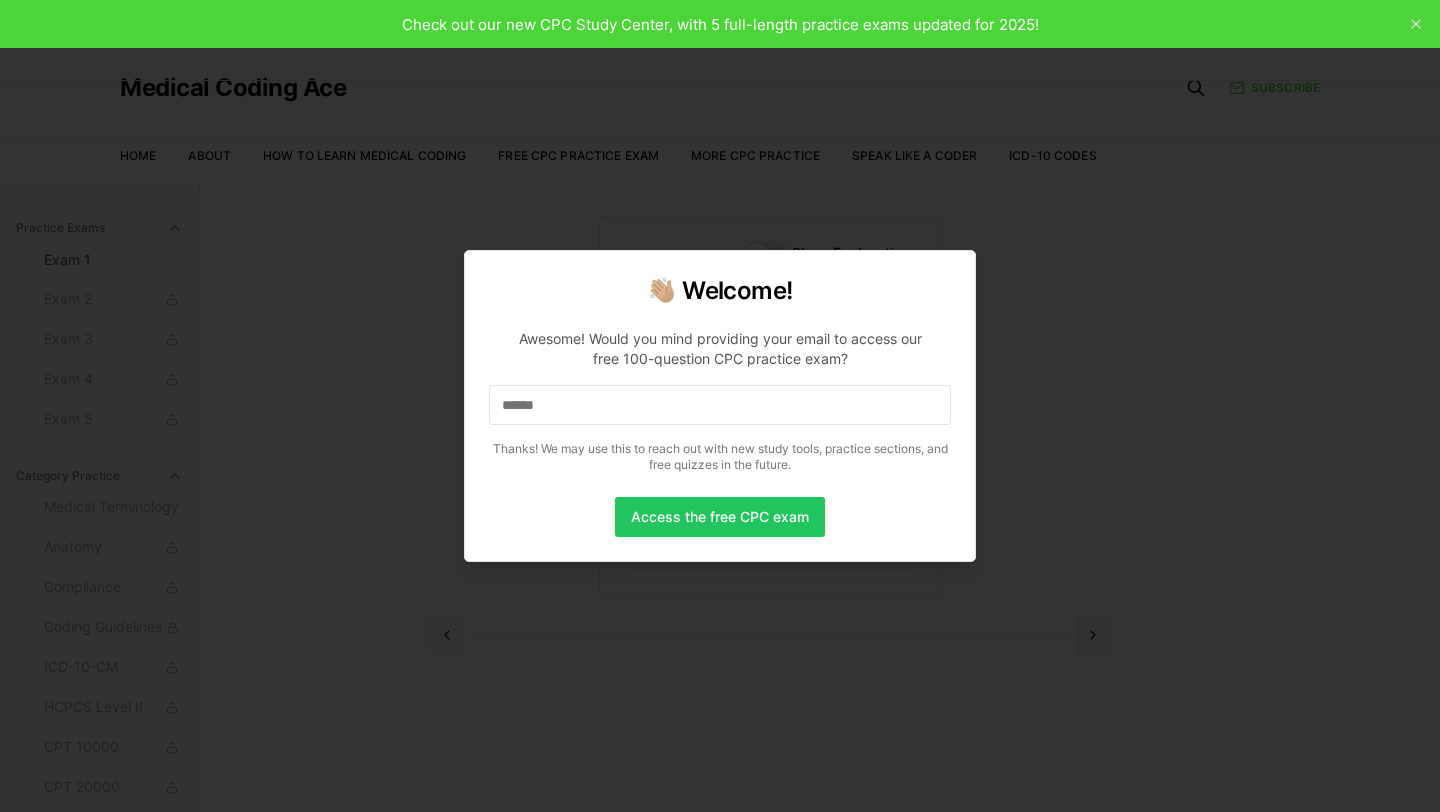 click on "******" at bounding box center [720, 405] 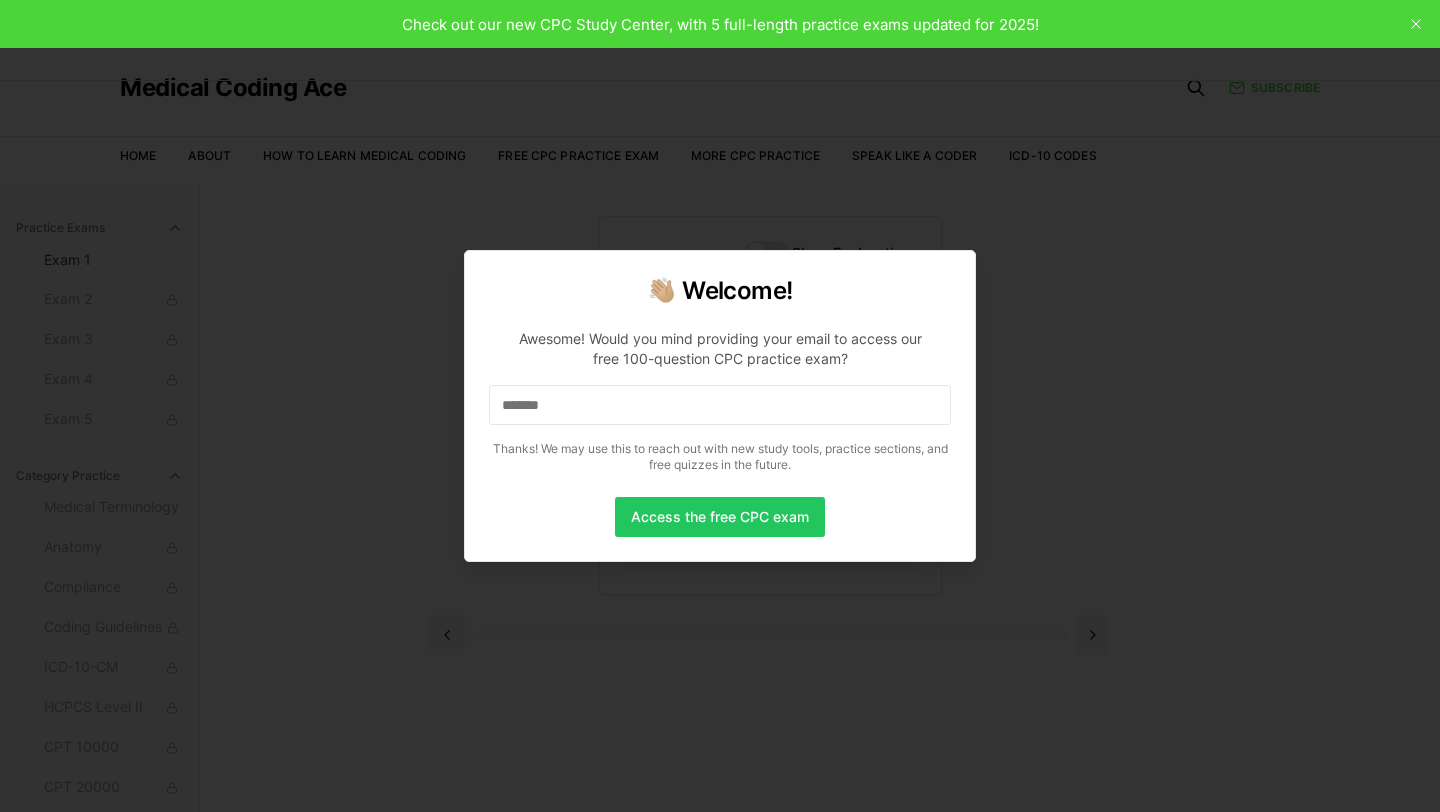 click on "*******" at bounding box center [720, 405] 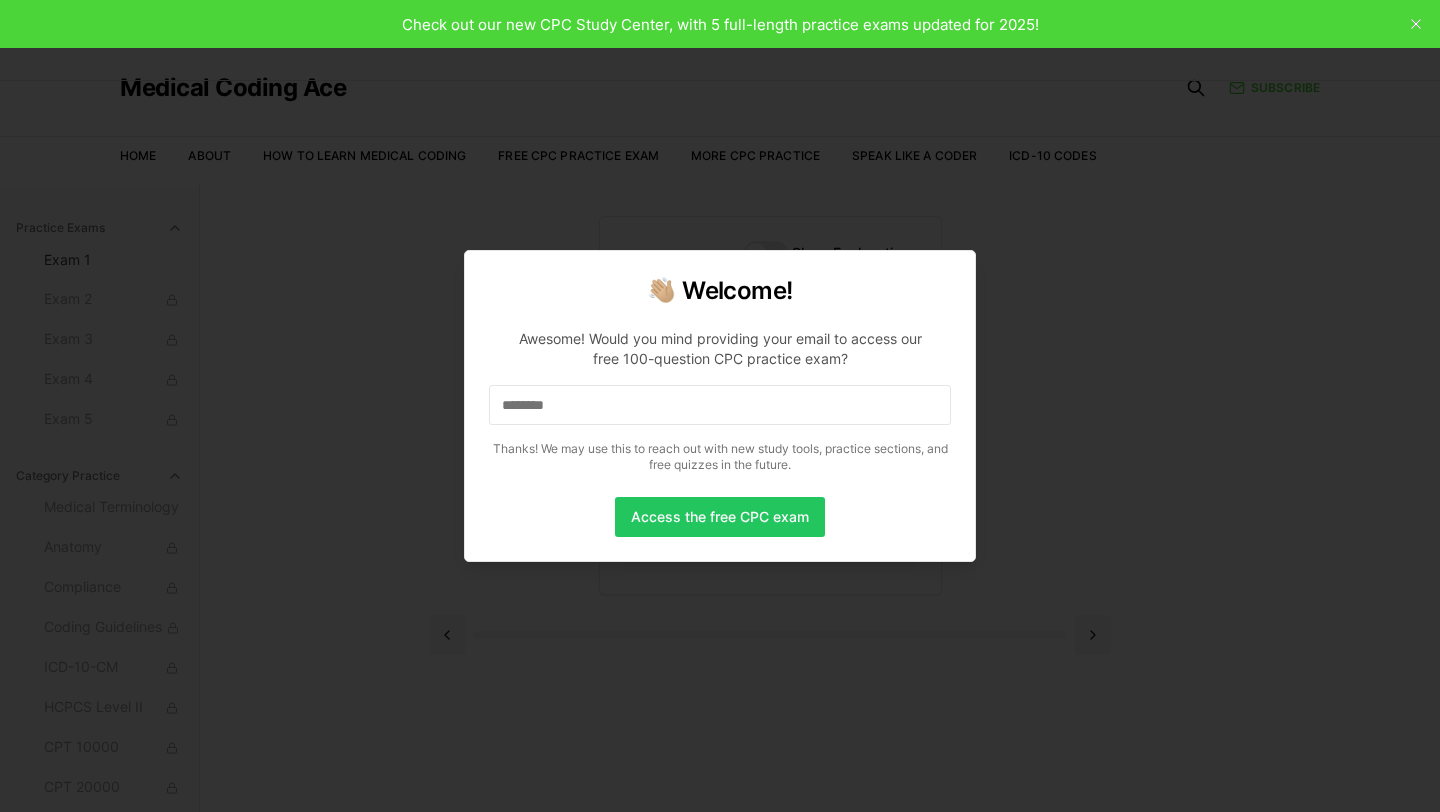 click on "********" at bounding box center [720, 405] 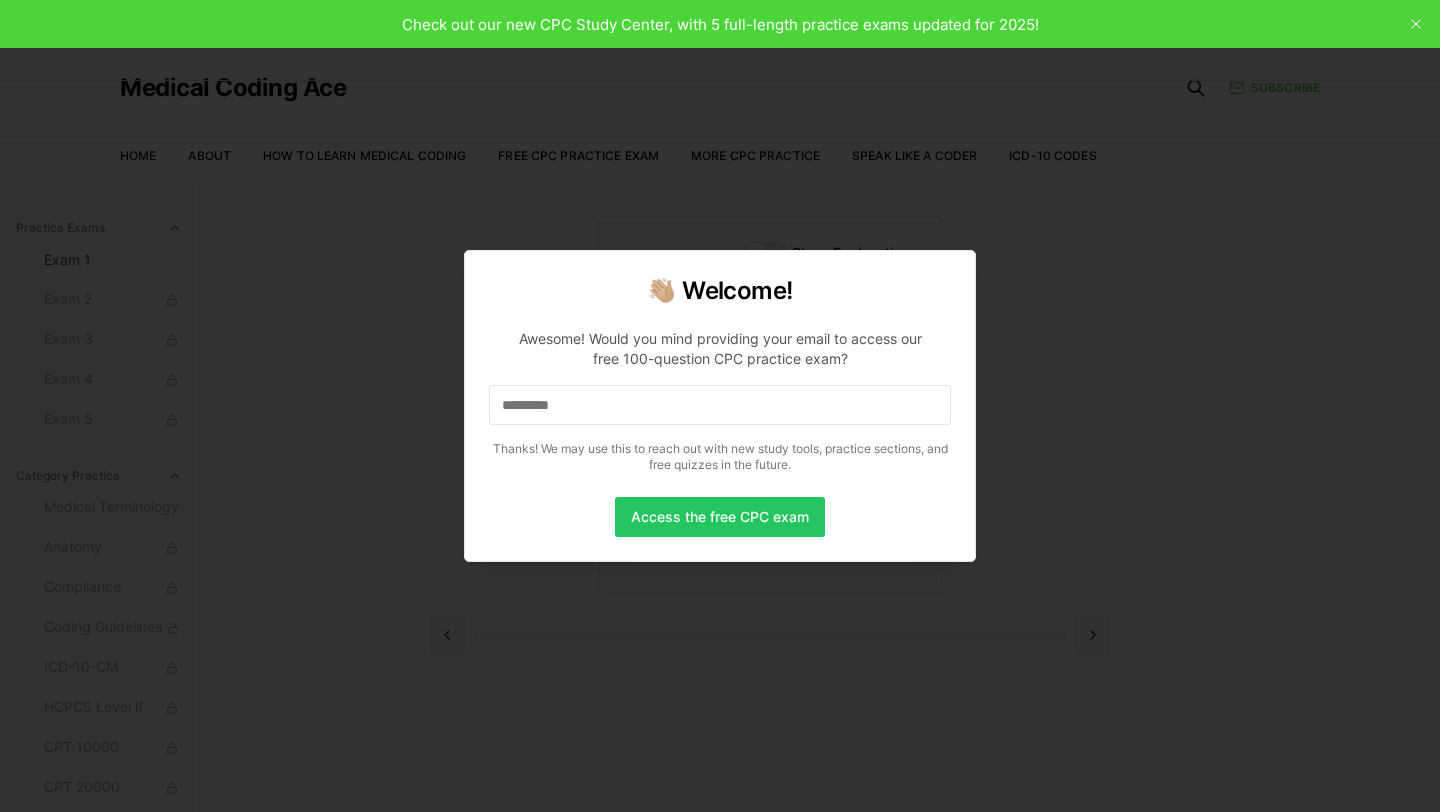 click on "*********" at bounding box center [720, 405] 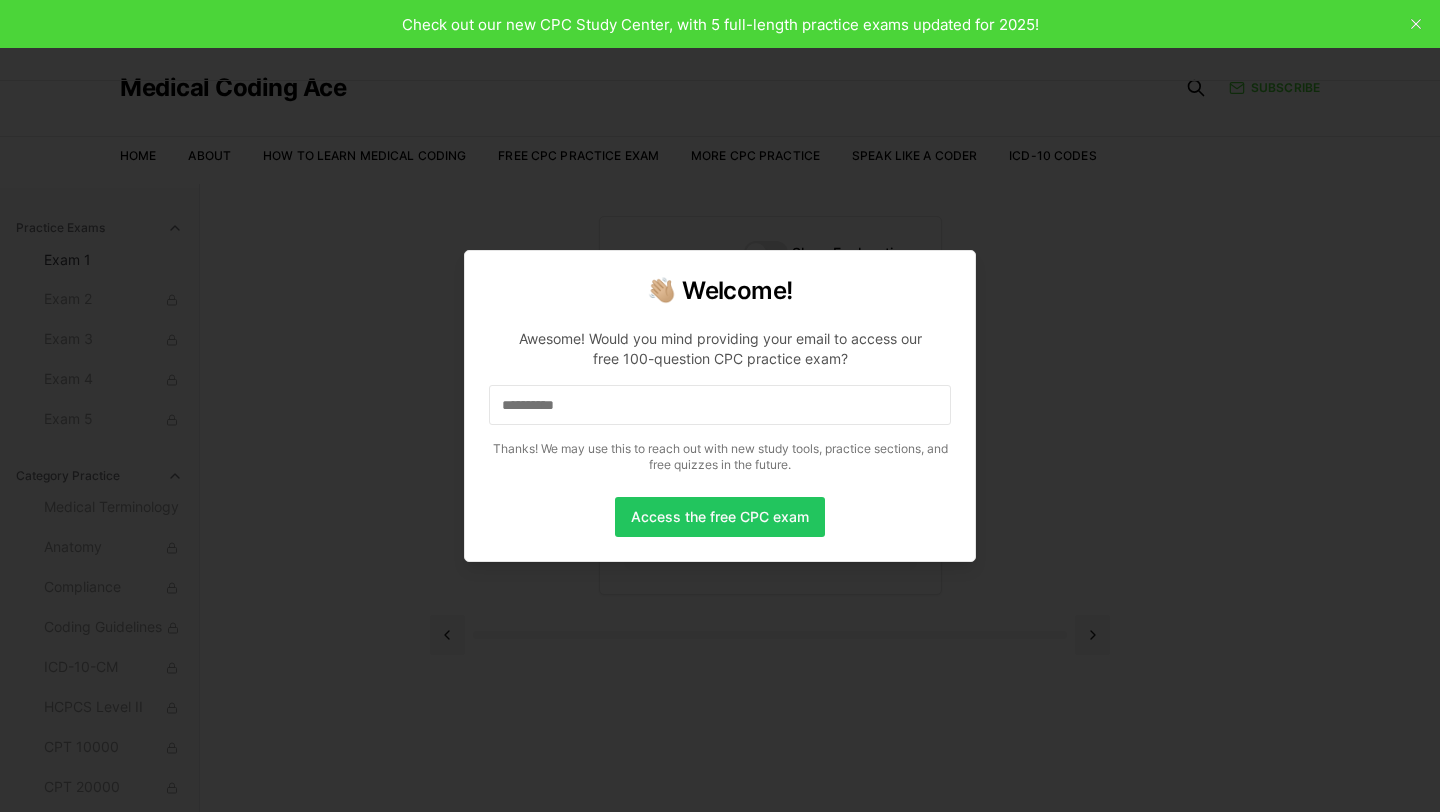 click on "**********" at bounding box center [720, 405] 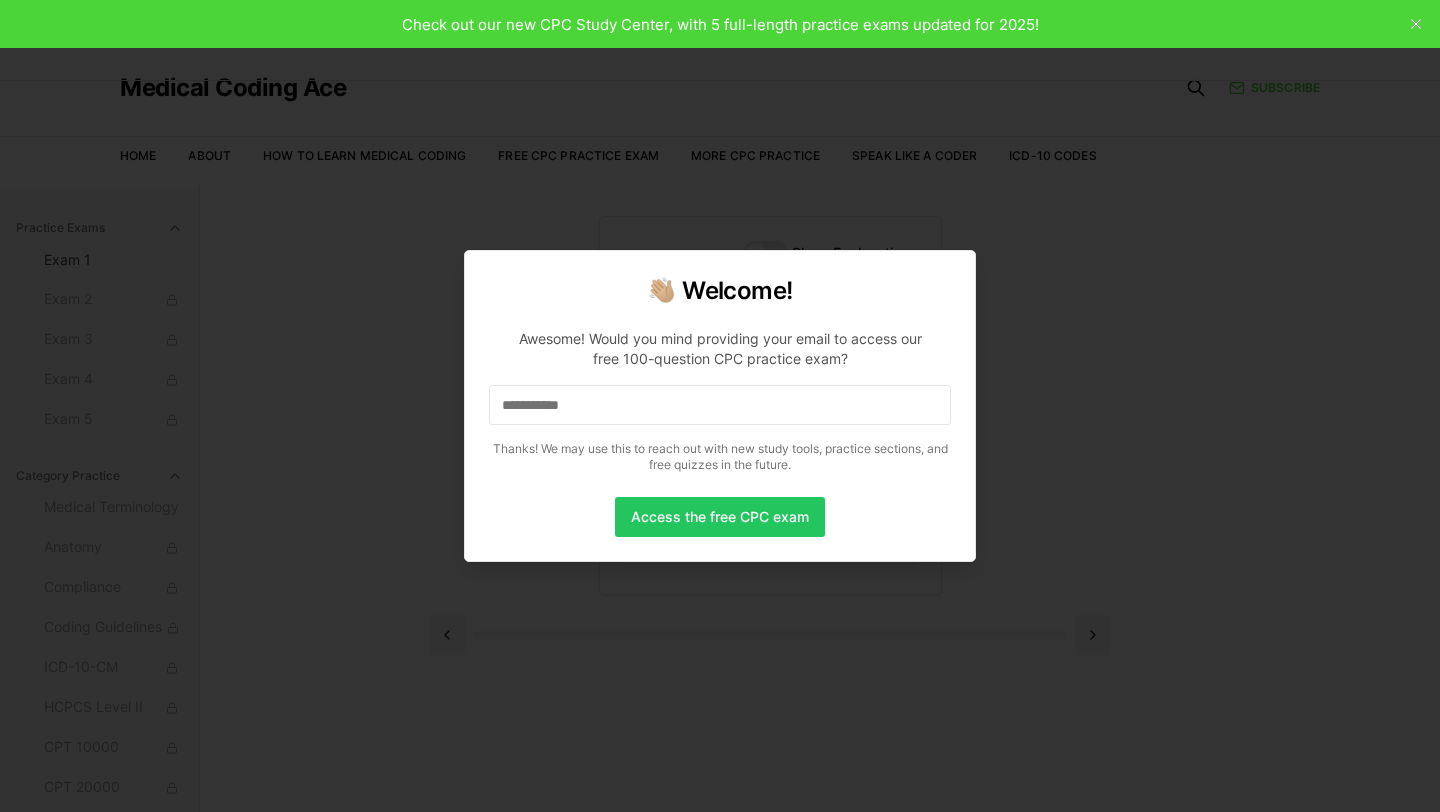 click on "**********" at bounding box center [720, 405] 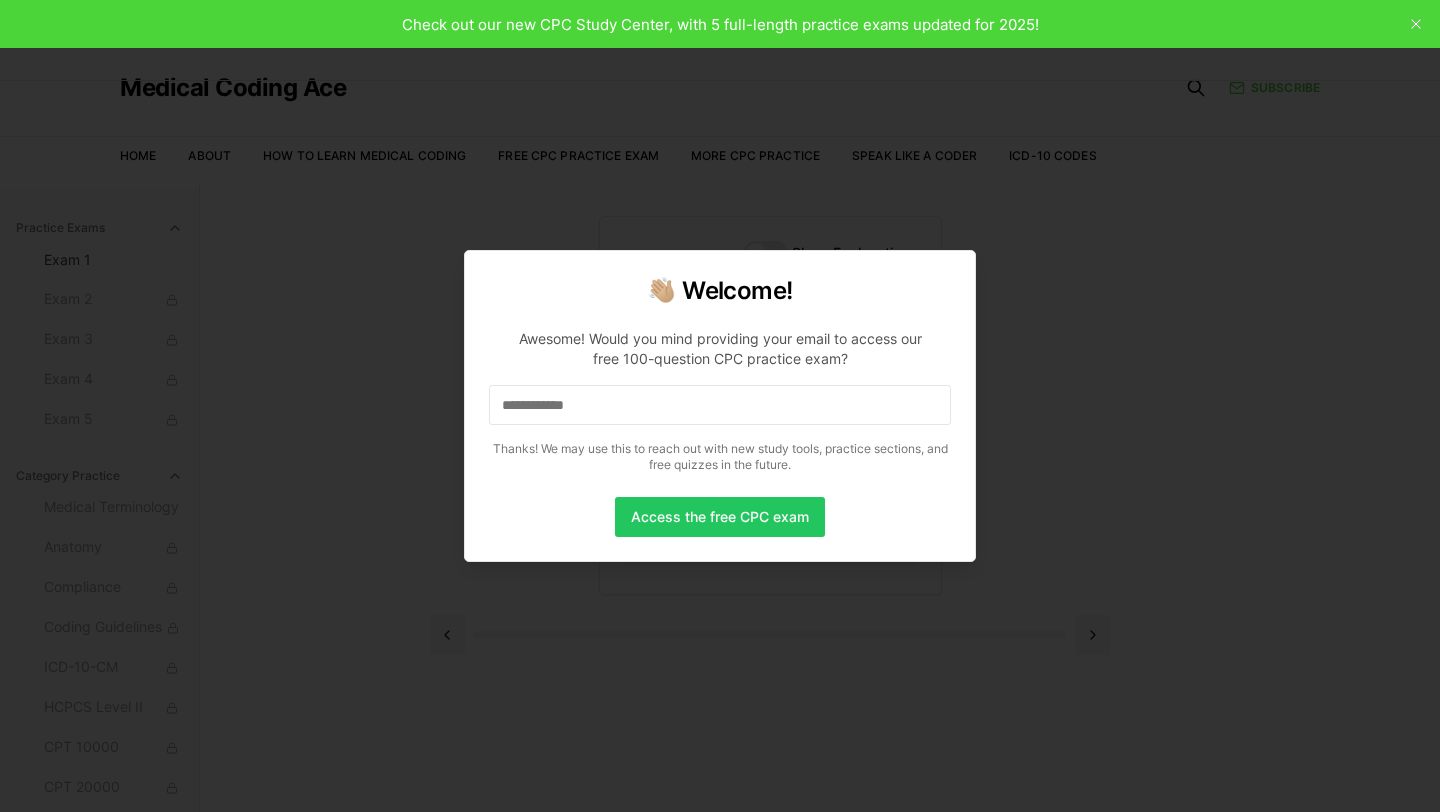 click on "**********" at bounding box center [720, 405] 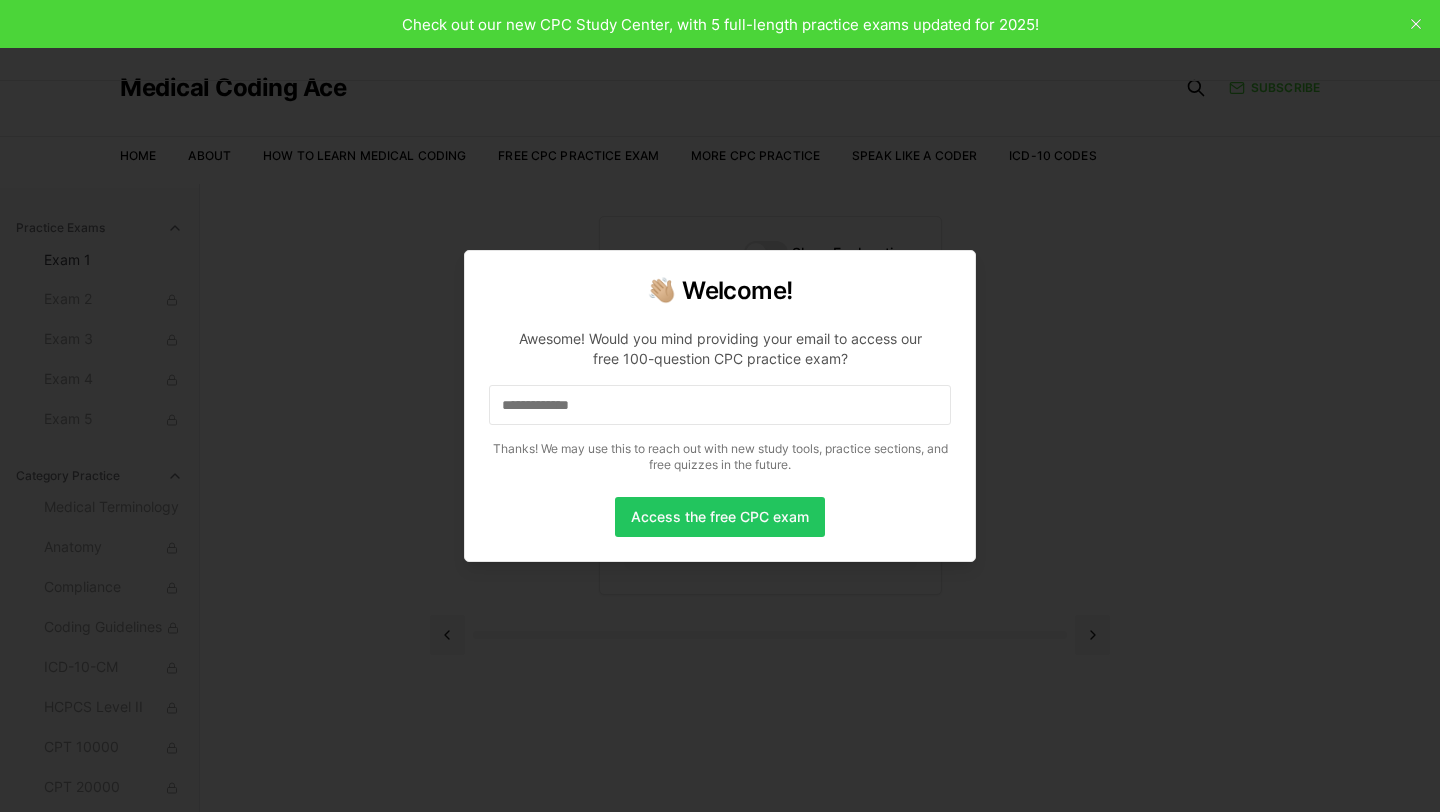 click on "**********" at bounding box center (720, 405) 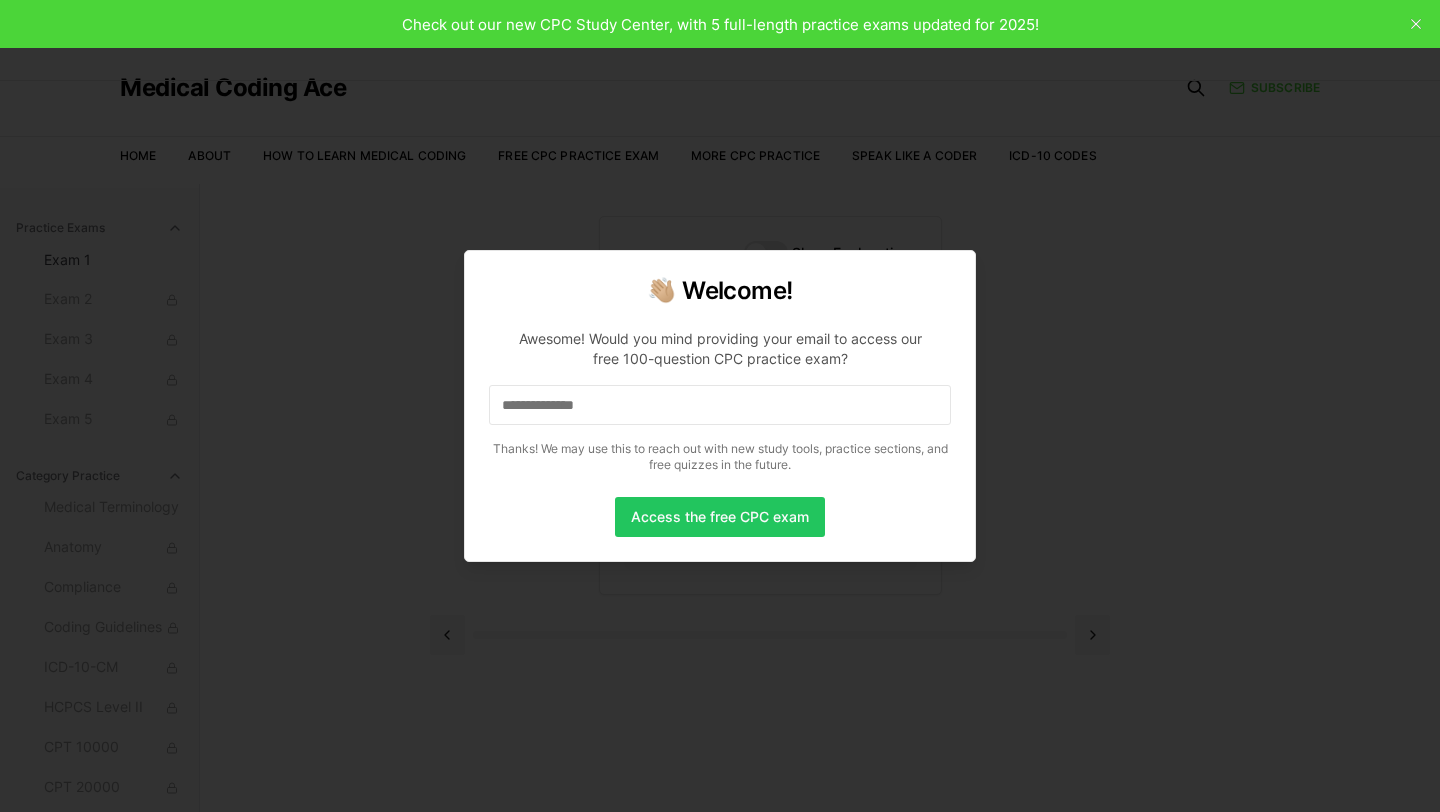 click on "**********" at bounding box center (720, 405) 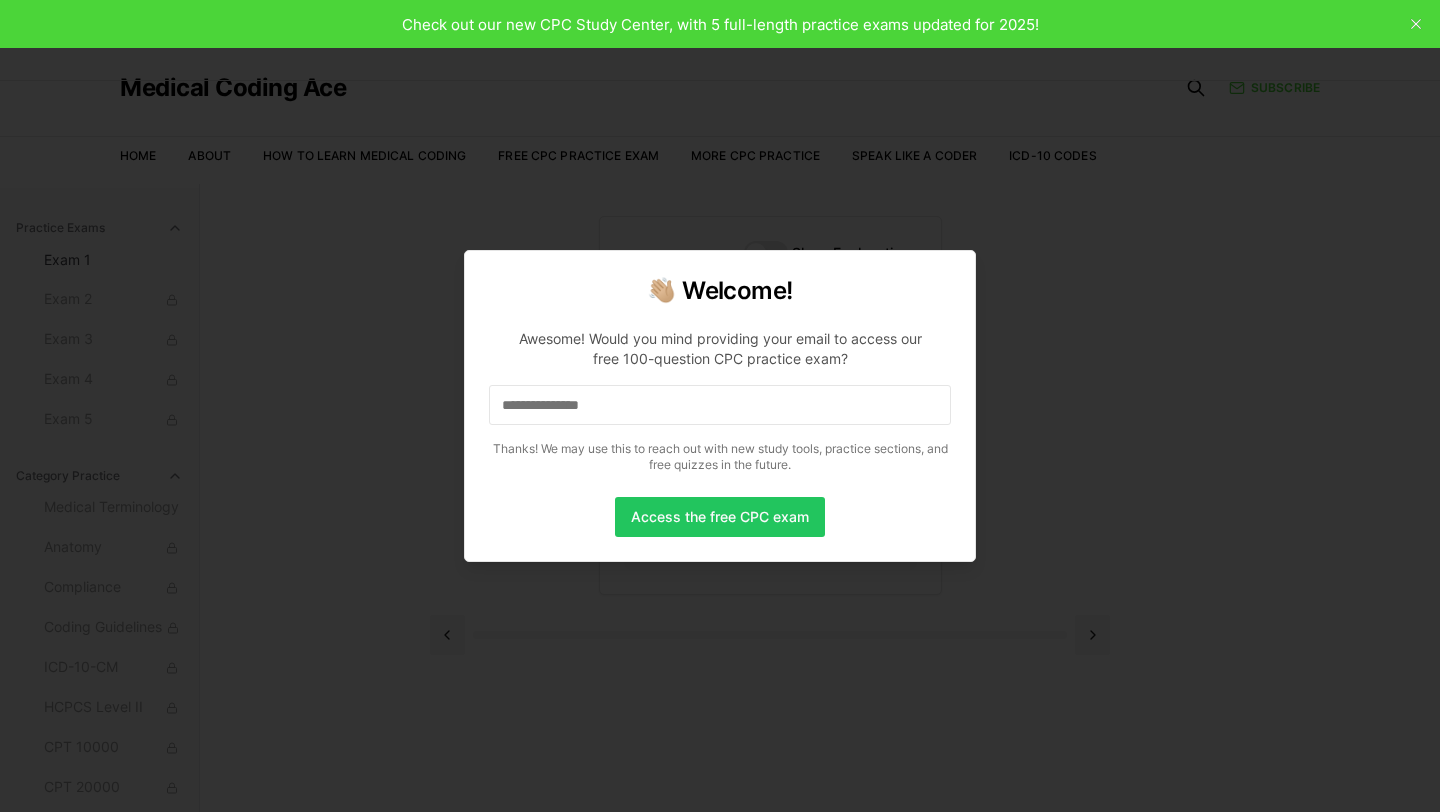 click on "**********" at bounding box center [720, 405] 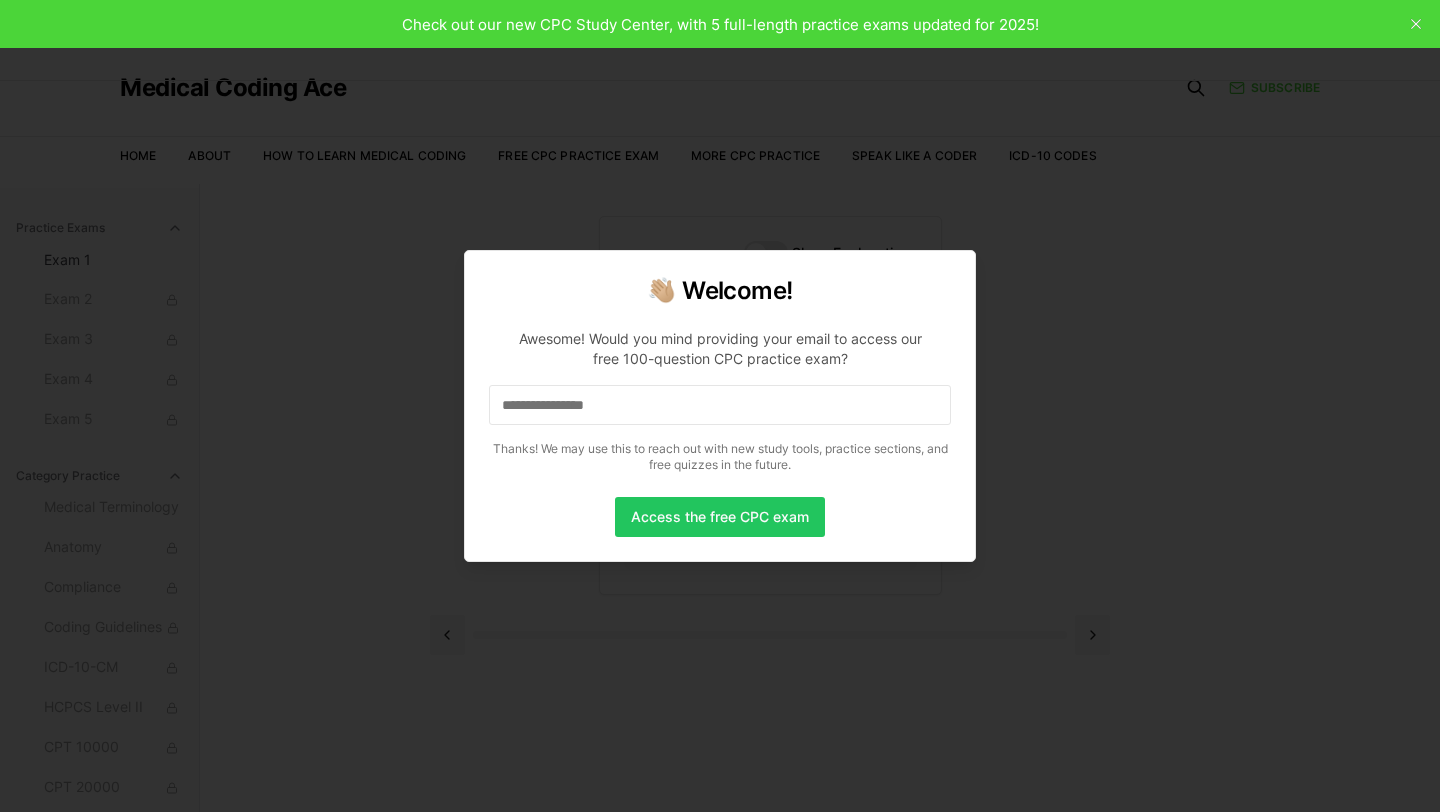 click on "**********" at bounding box center (720, 405) 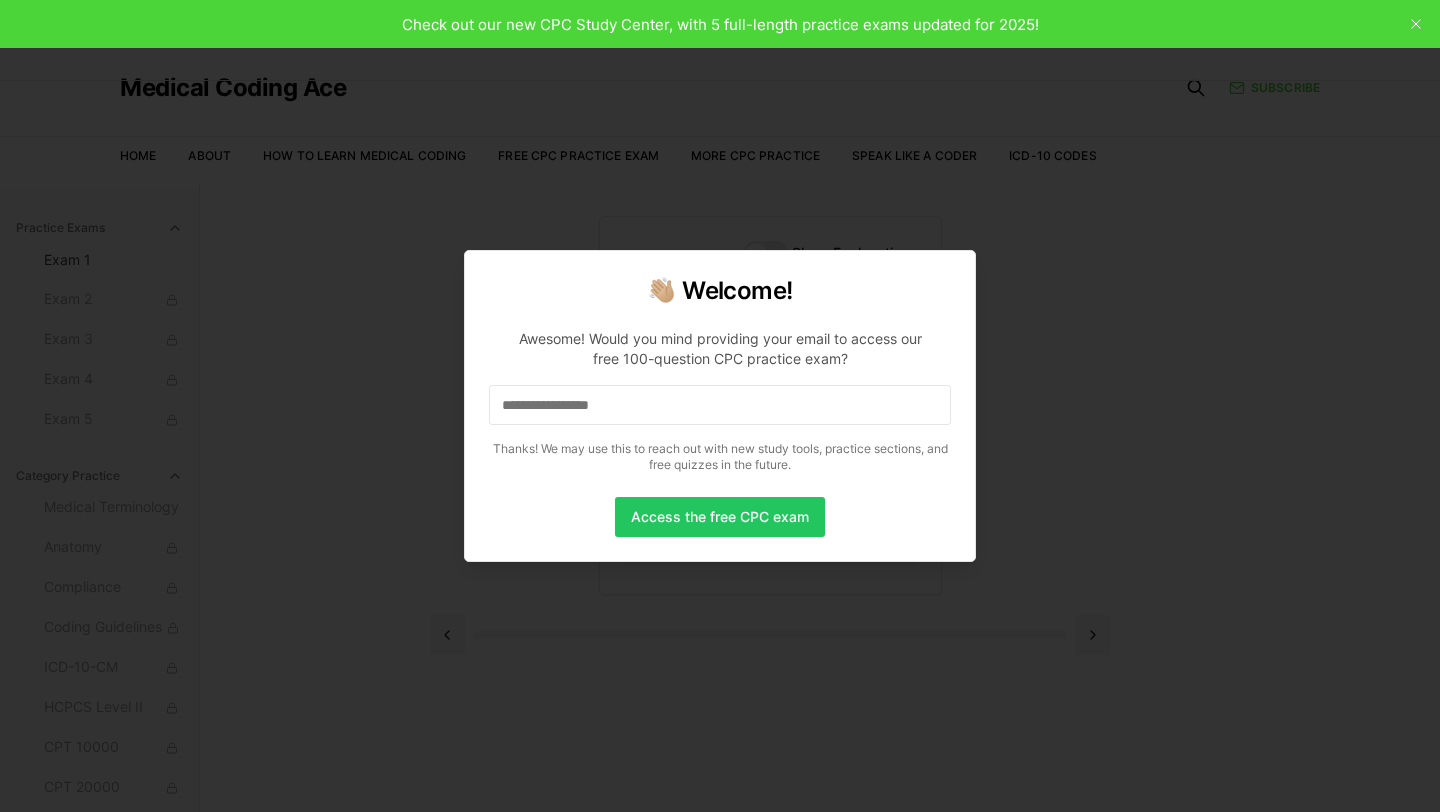 click on "**********" at bounding box center [720, 405] 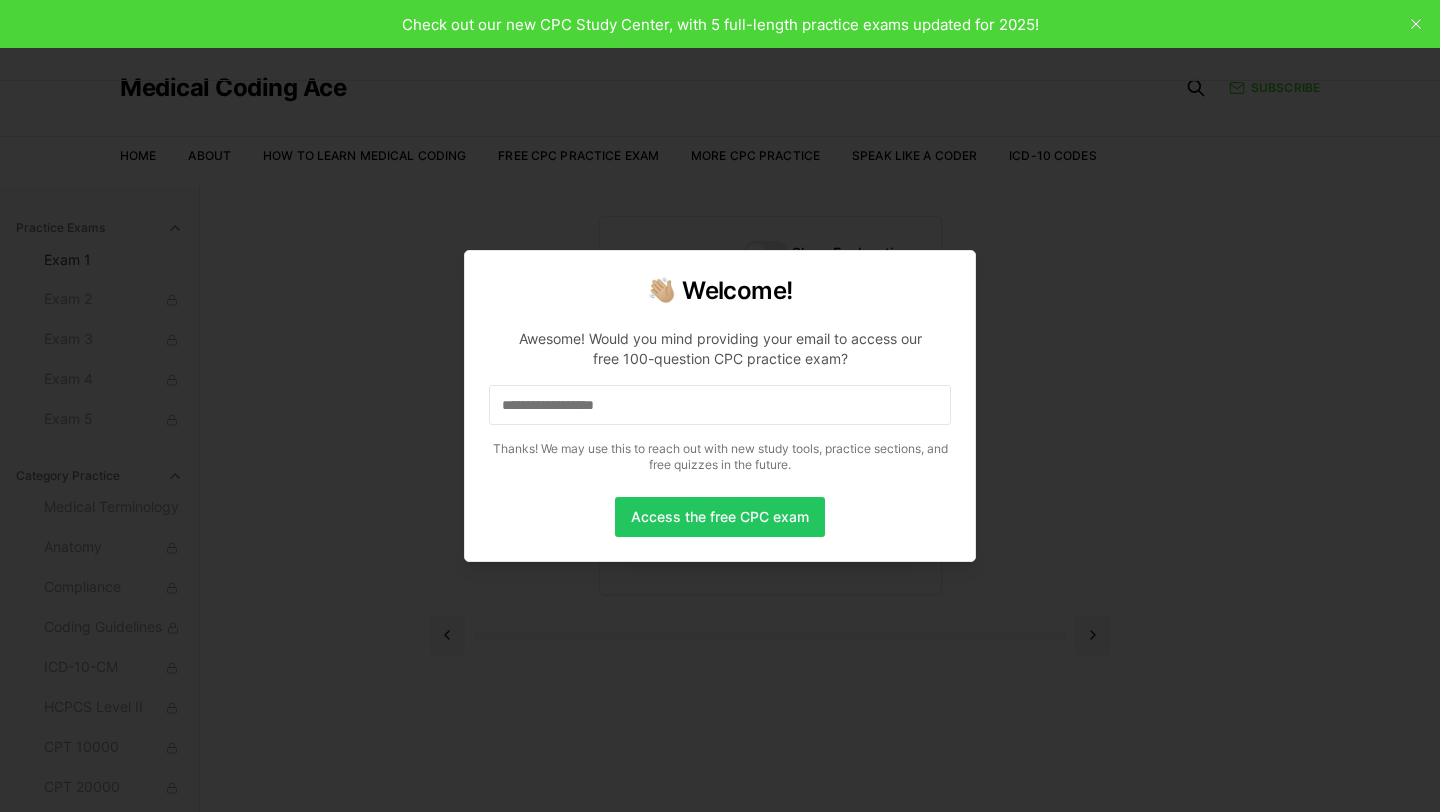 click on "**********" at bounding box center (720, 405) 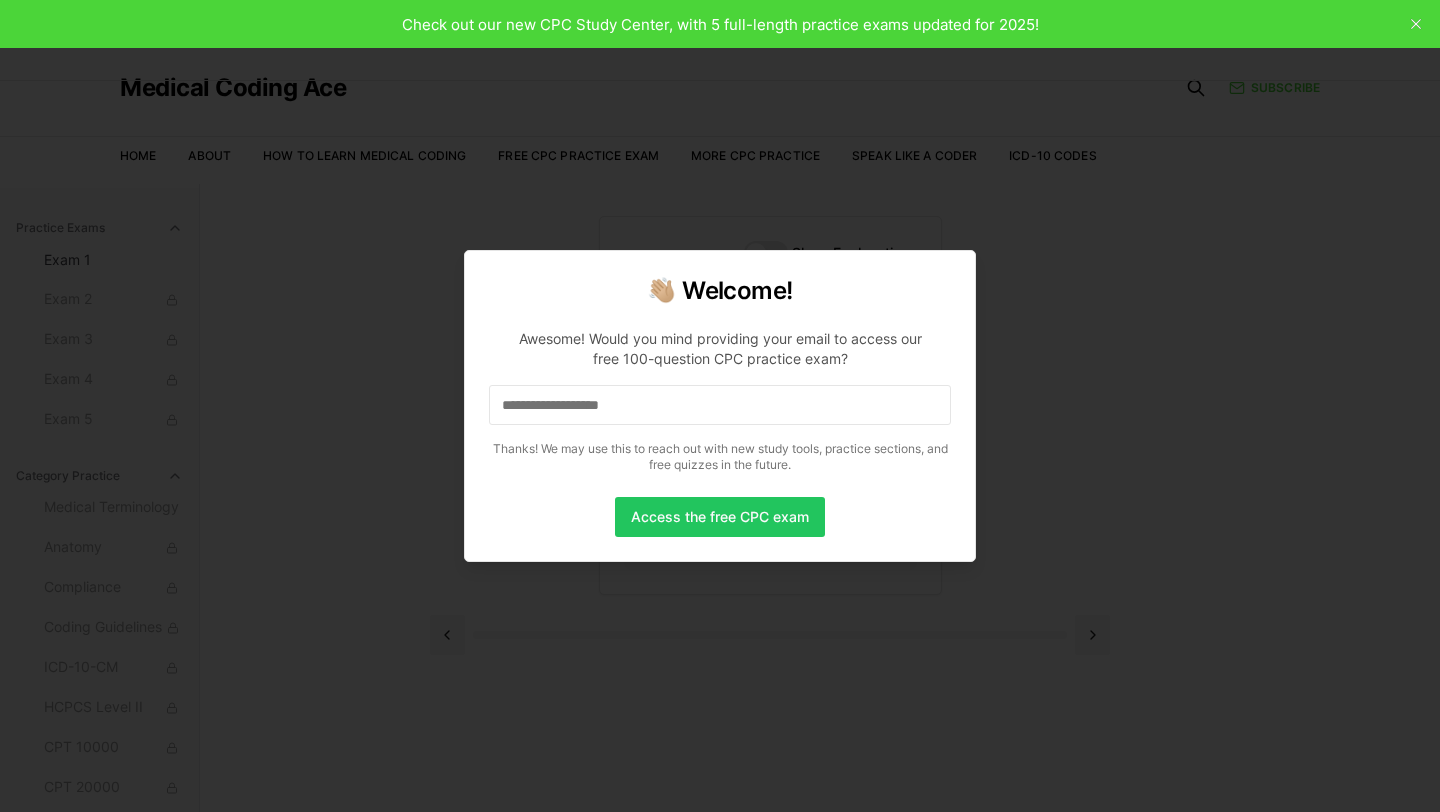 click on "**********" at bounding box center (720, 405) 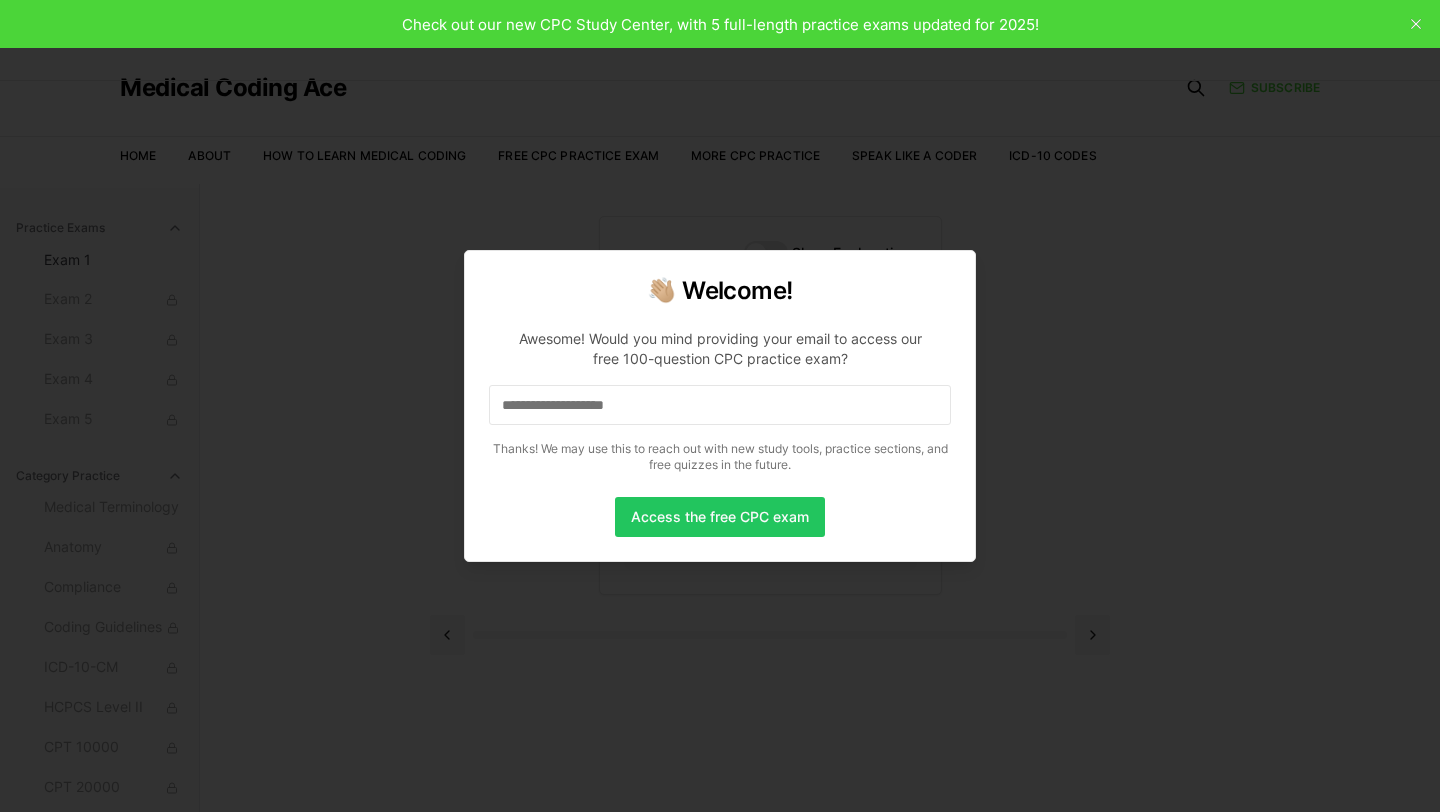 click on "**********" at bounding box center (720, 405) 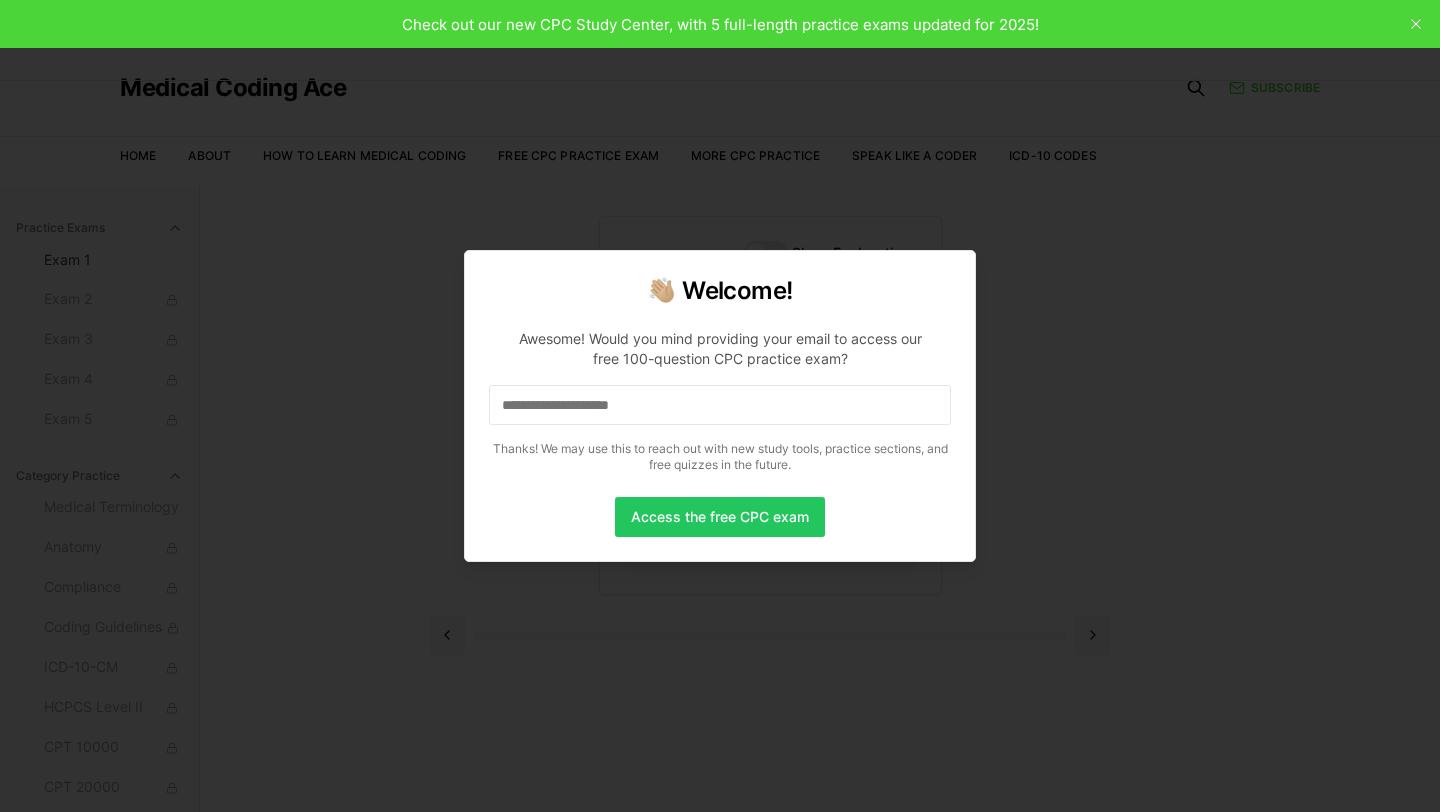click on "**********" at bounding box center (720, 405) 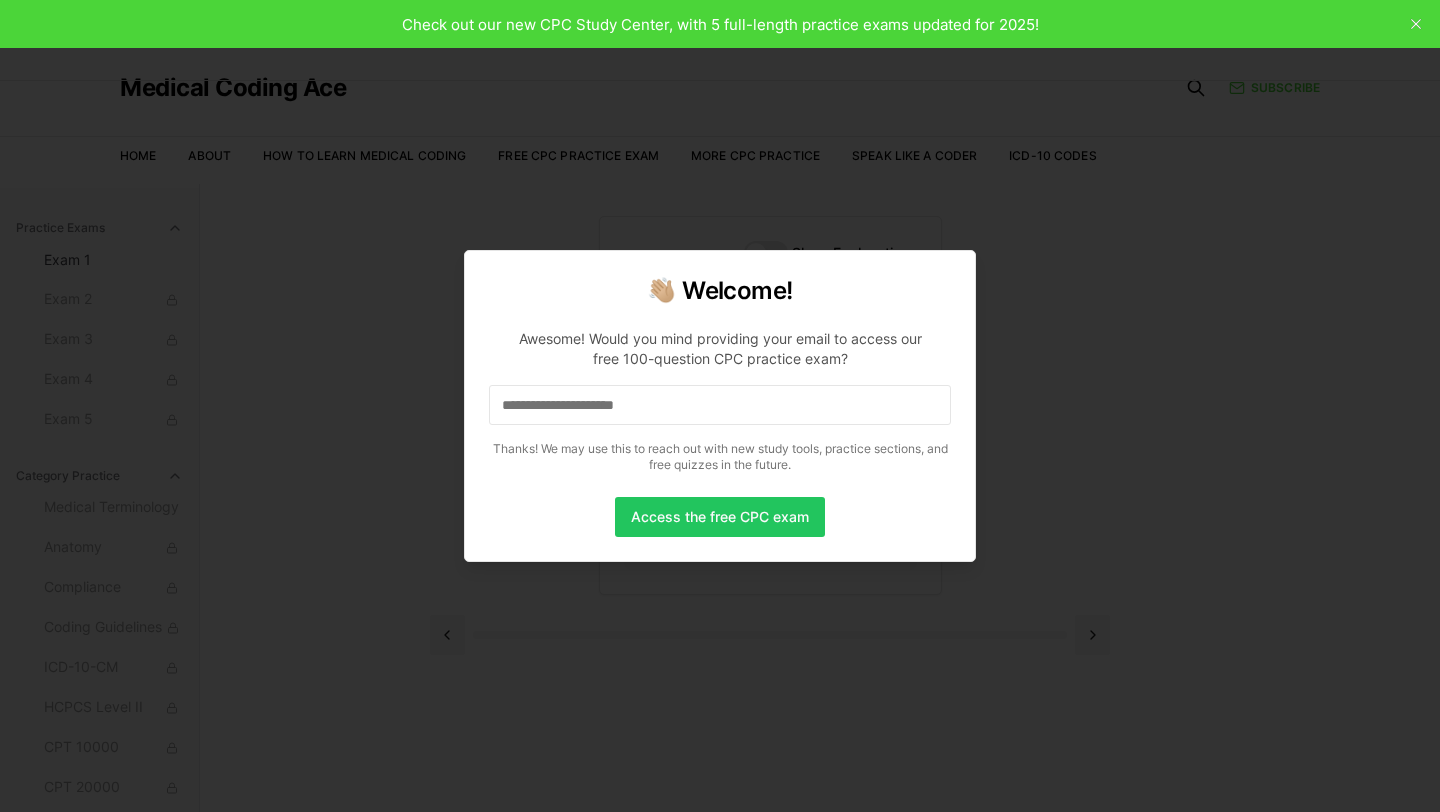 click on "**********" at bounding box center [720, 405] 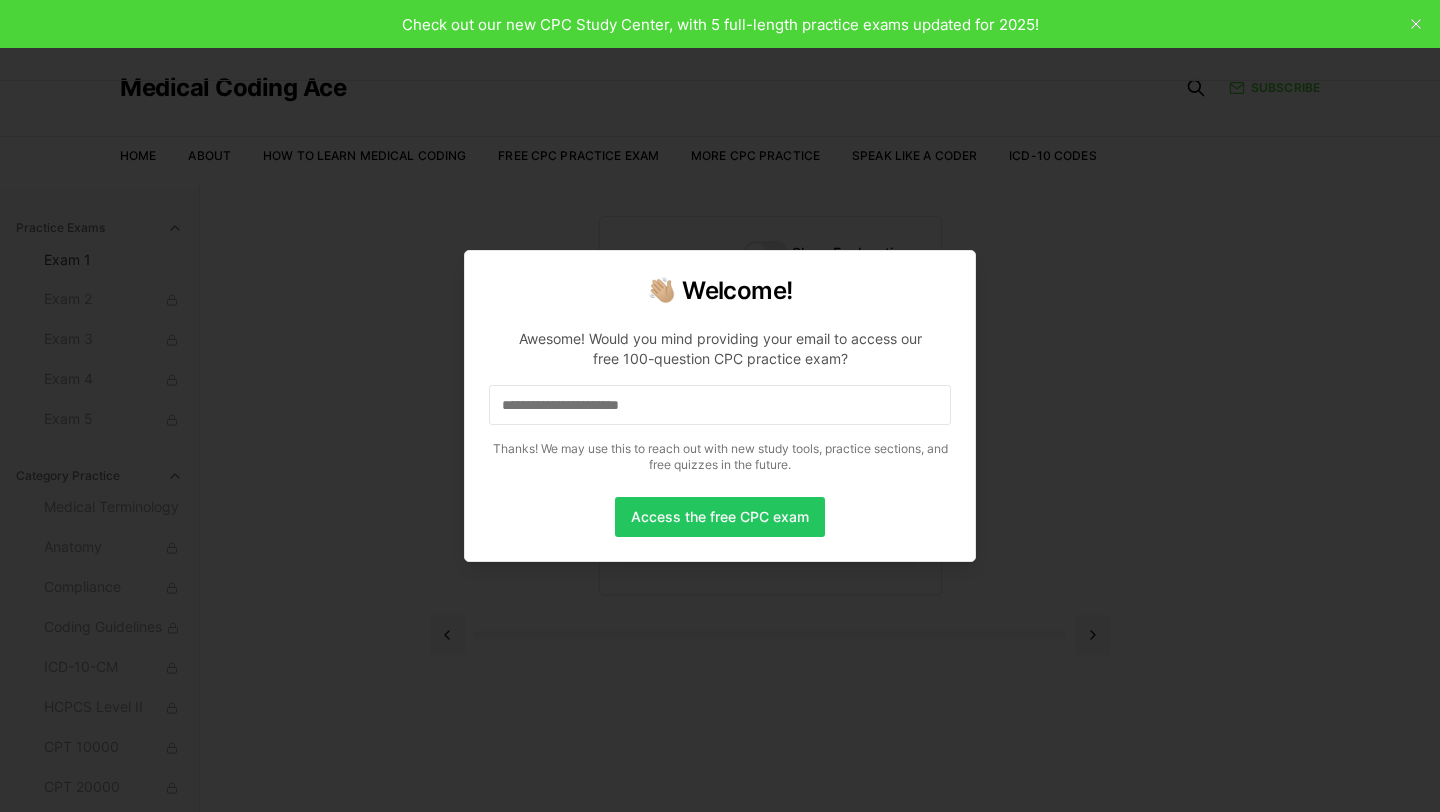 click on "**********" at bounding box center [720, 405] 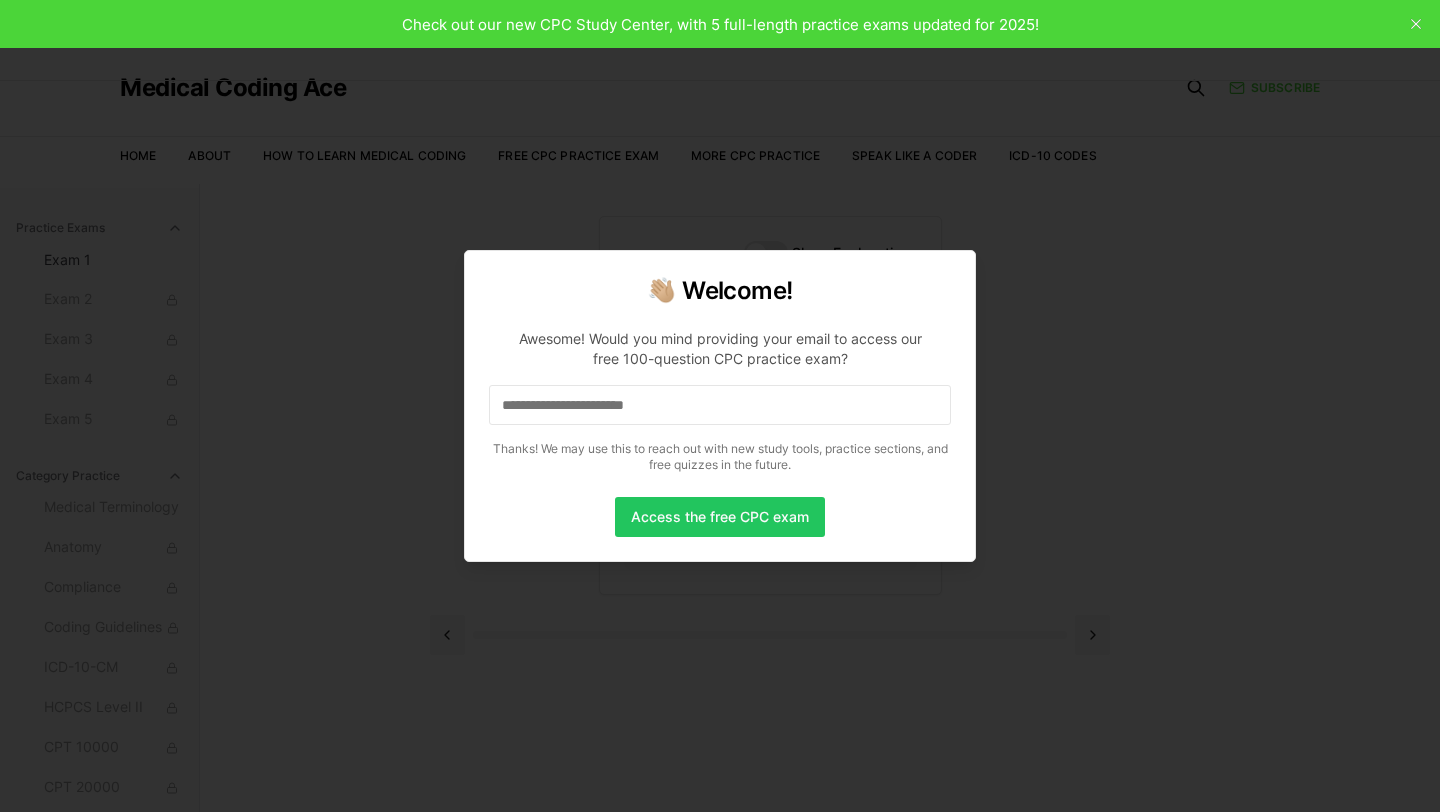 click on "**********" at bounding box center [720, 405] 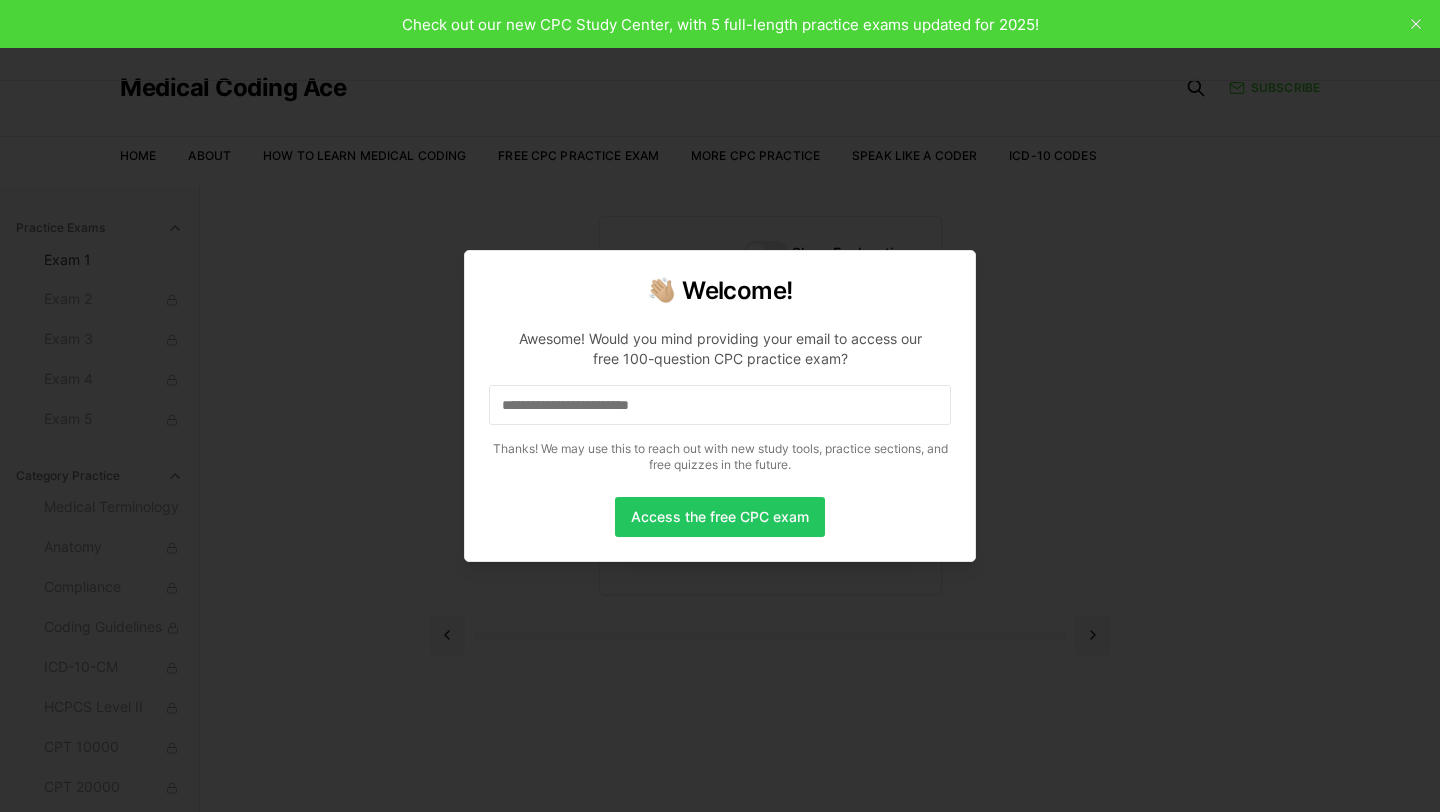 click on "**********" at bounding box center [720, 405] 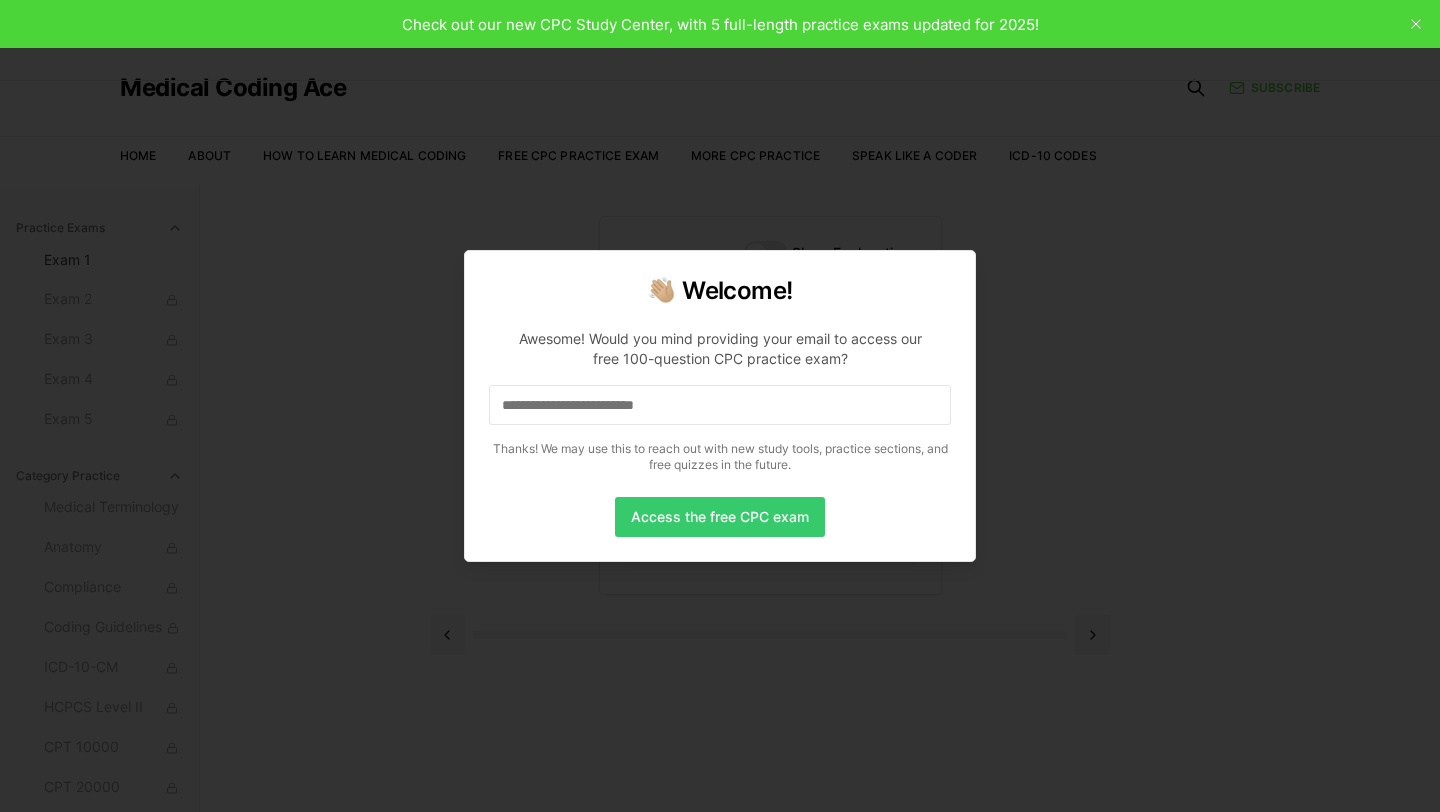 click on "Access the free CPC exam" at bounding box center [720, 517] 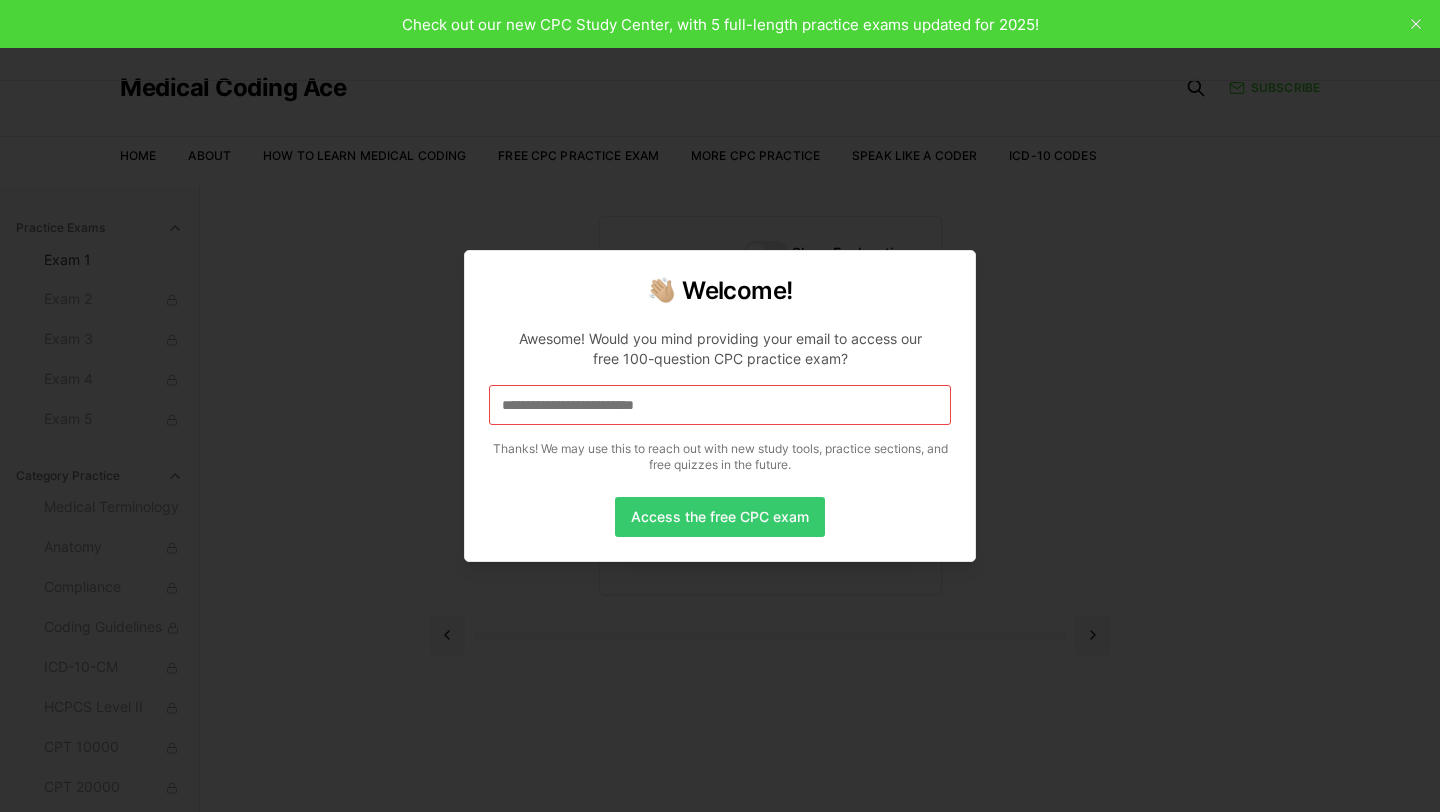 click on "Access the free CPC exam" at bounding box center (720, 517) 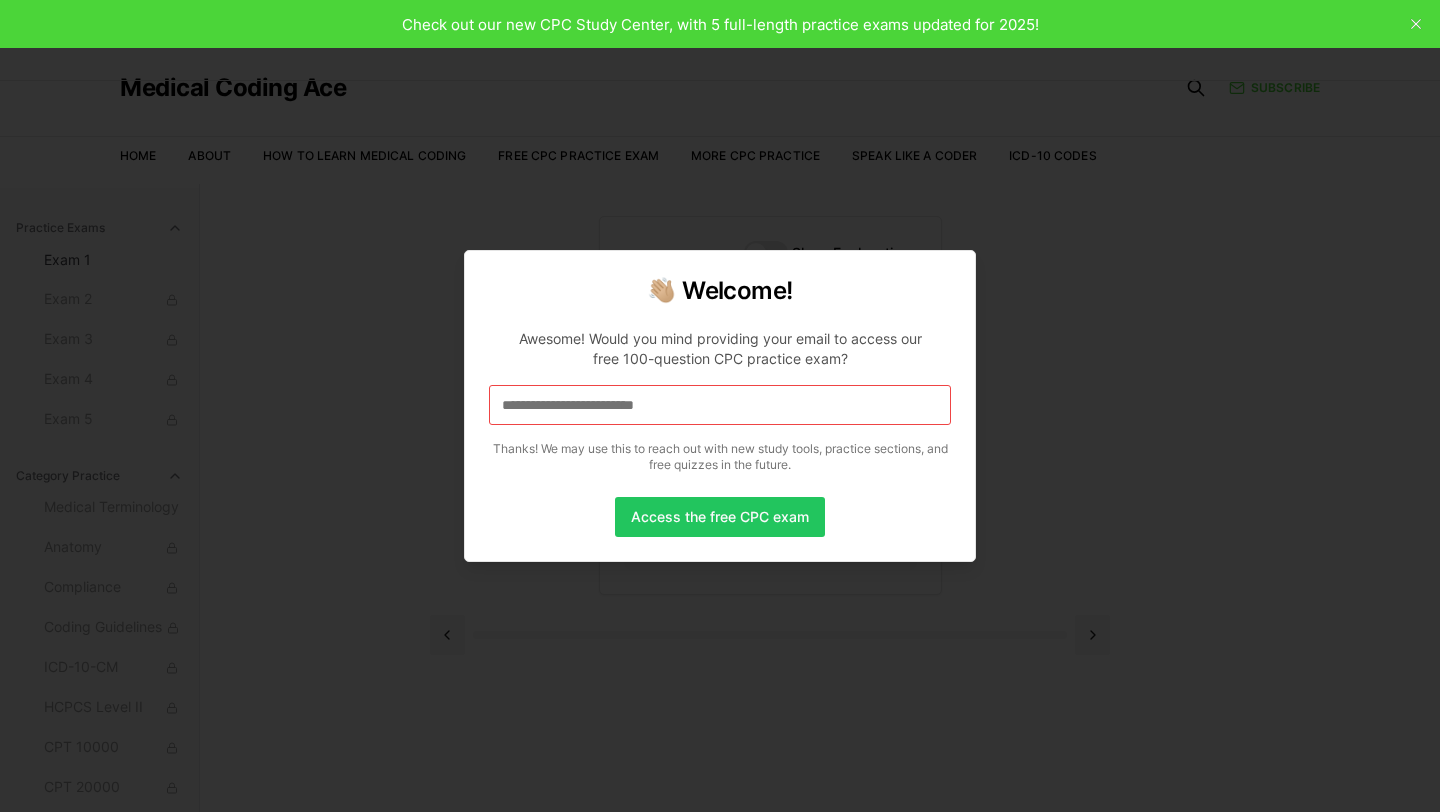 click at bounding box center [720, 406] 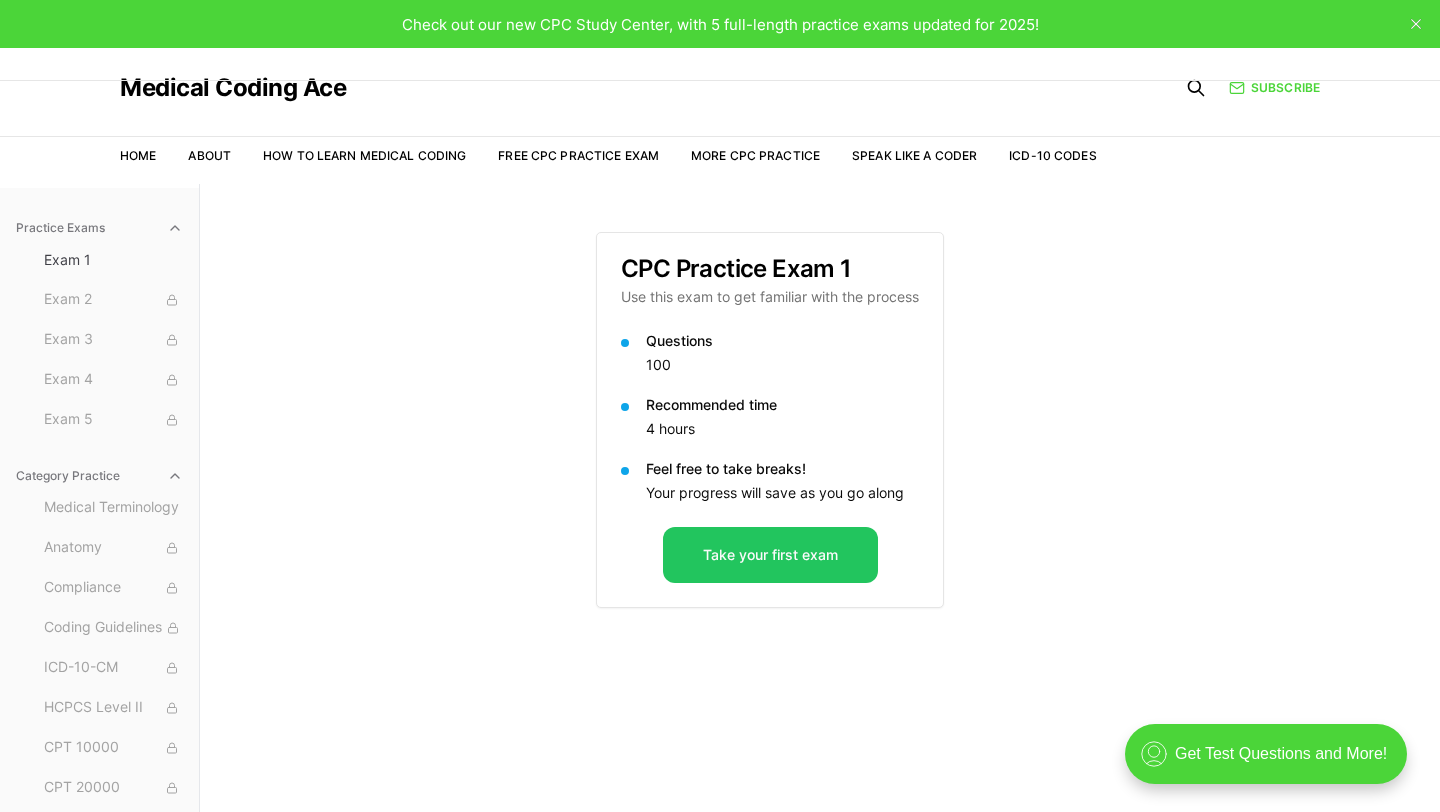 scroll, scrollTop: 0, scrollLeft: 0, axis: both 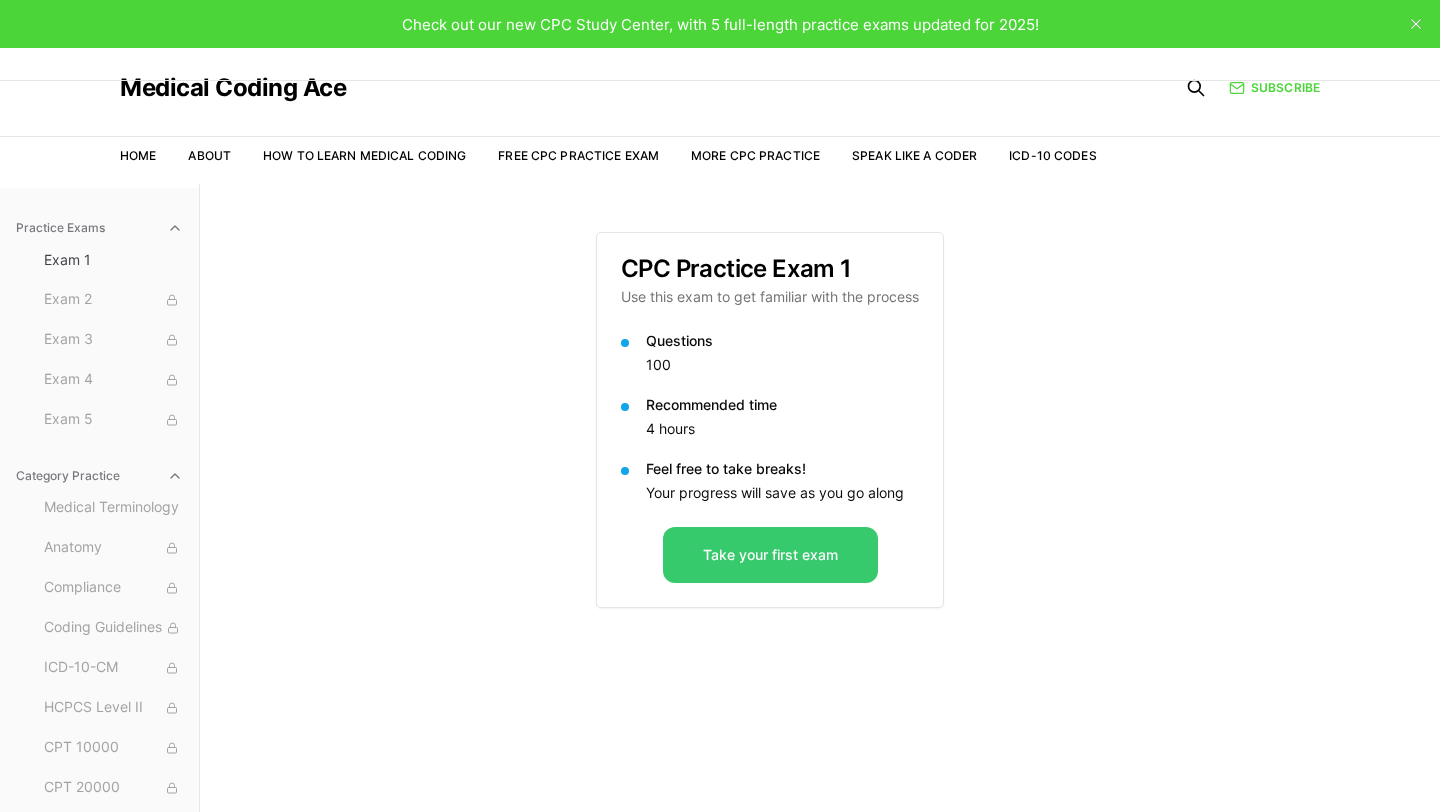 click on "Take your first exam" at bounding box center (770, 555) 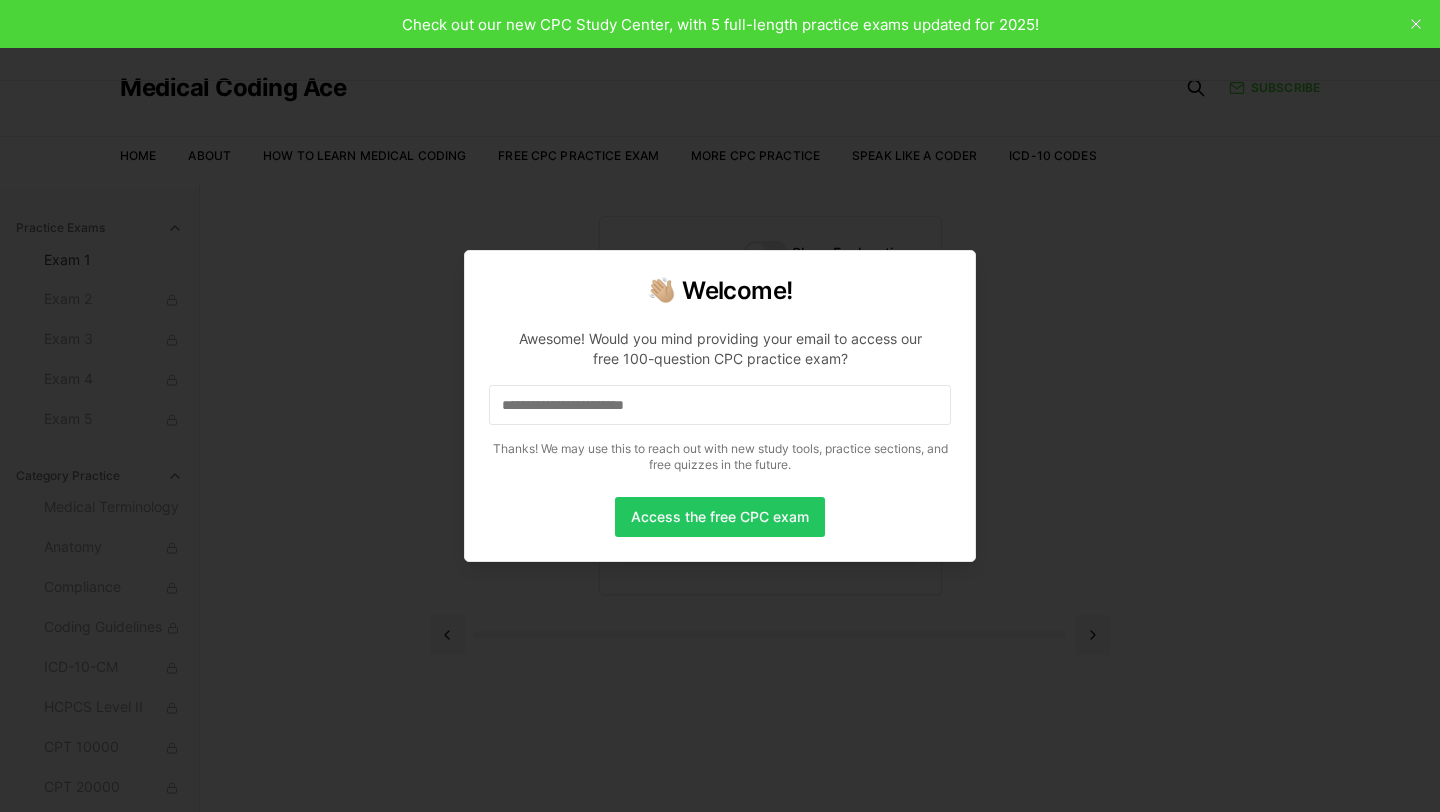 click at bounding box center [720, 406] 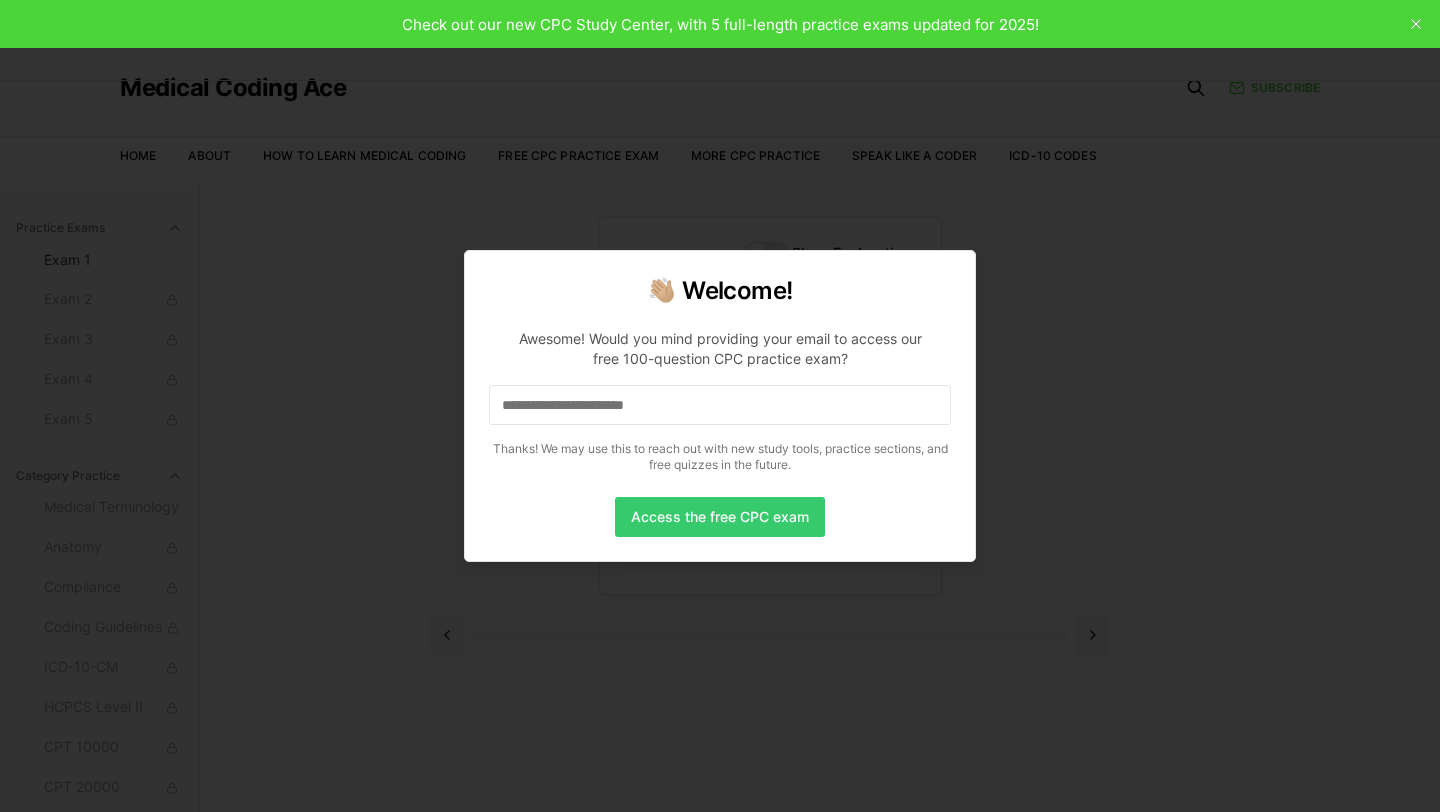 click on "Access the free CPC exam" at bounding box center (720, 517) 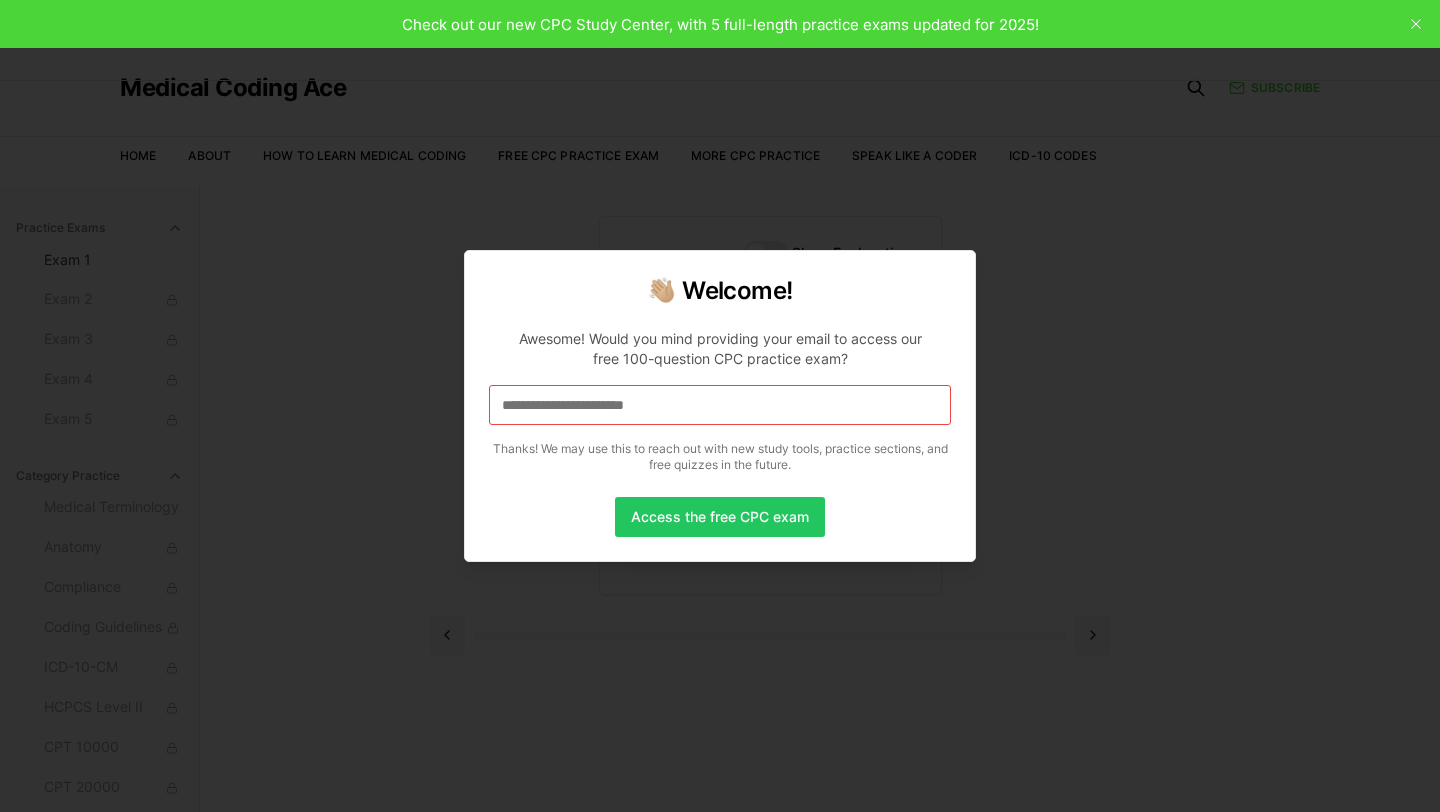 click on "👋🏼 Welcome! Awesome! Would you mind providing your email to access our free 100-question CPC practice exam? Thanks! We may use this to reach out with new study tools, practice sections, and free quizzes in the future. Access the free CPC exam" at bounding box center (720, 406) 